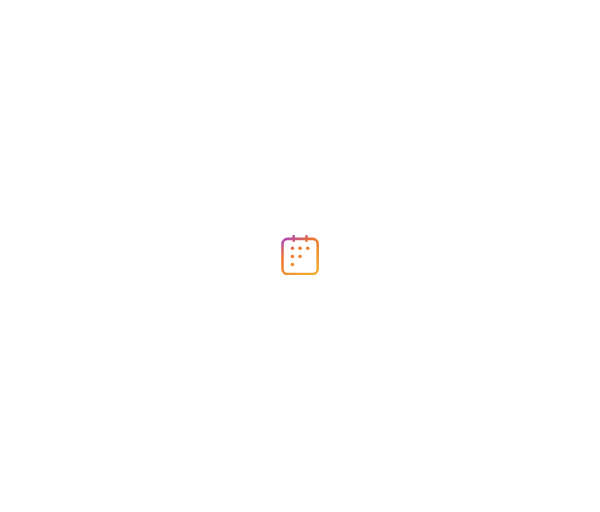 scroll, scrollTop: 0, scrollLeft: 0, axis: both 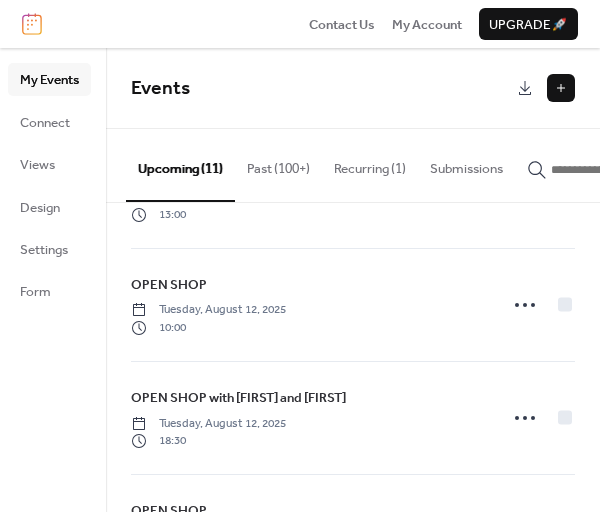 click on "Past (100+)" at bounding box center [278, 164] 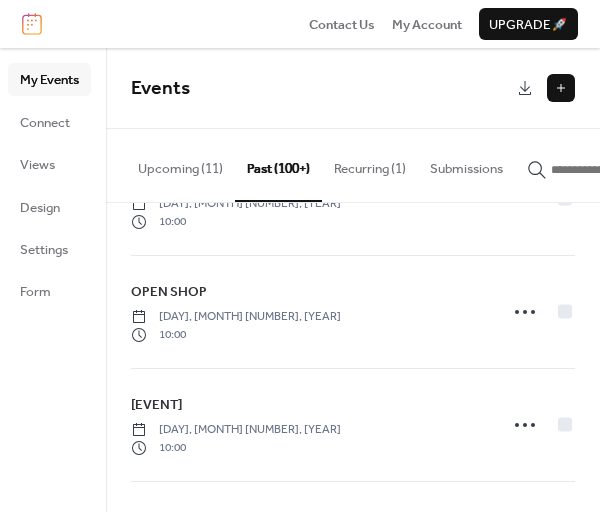 scroll, scrollTop: 2442, scrollLeft: 0, axis: vertical 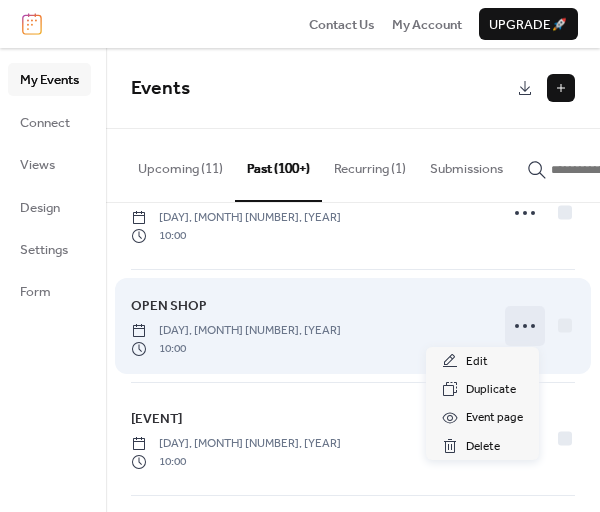 click 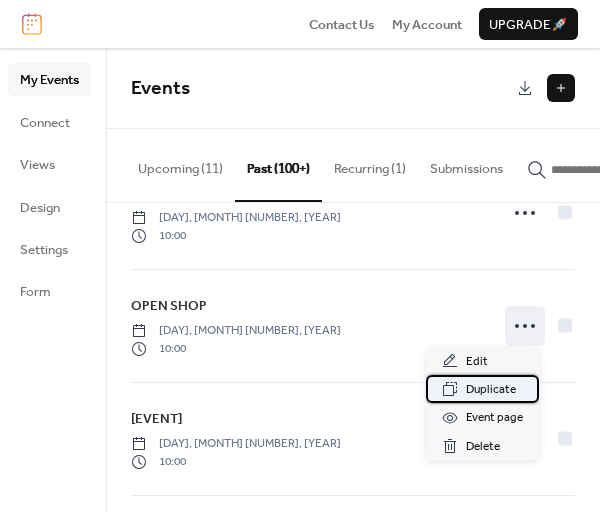click on "Duplicate" at bounding box center [491, 390] 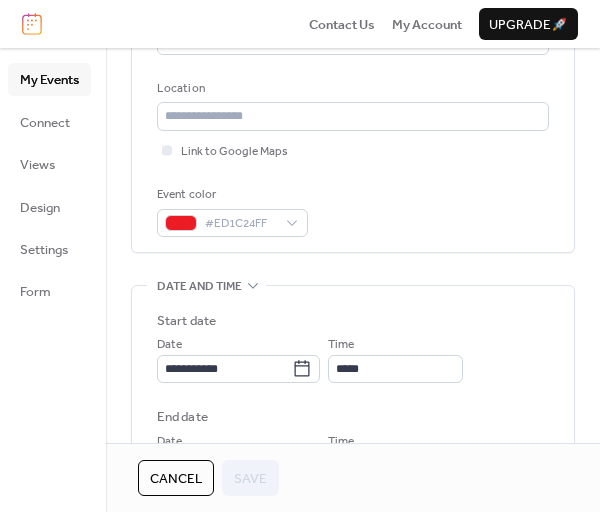 scroll, scrollTop: 400, scrollLeft: 0, axis: vertical 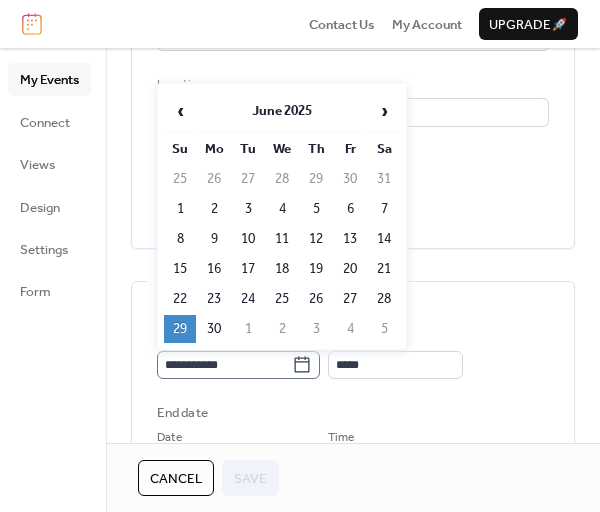 click 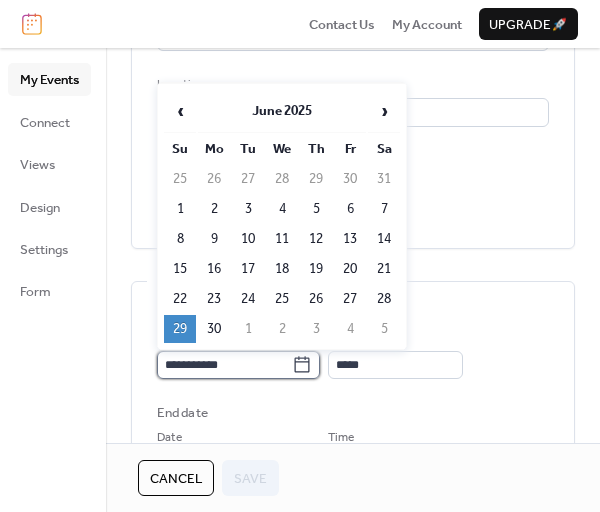 click on "**********" at bounding box center [224, 365] 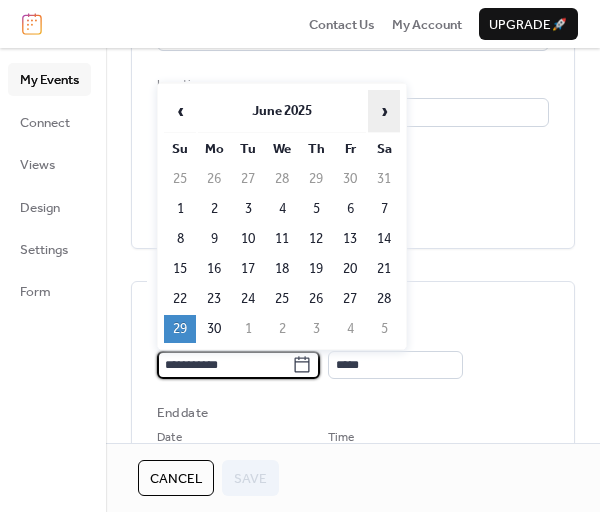 click on "›" at bounding box center [384, 111] 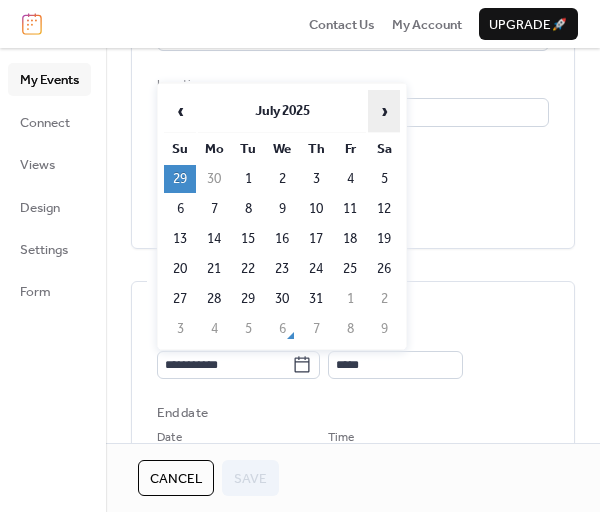 click on "›" at bounding box center [384, 111] 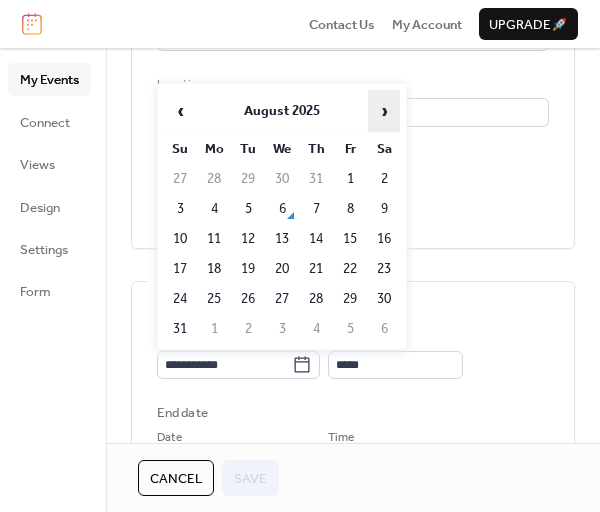 click on "›" at bounding box center (384, 111) 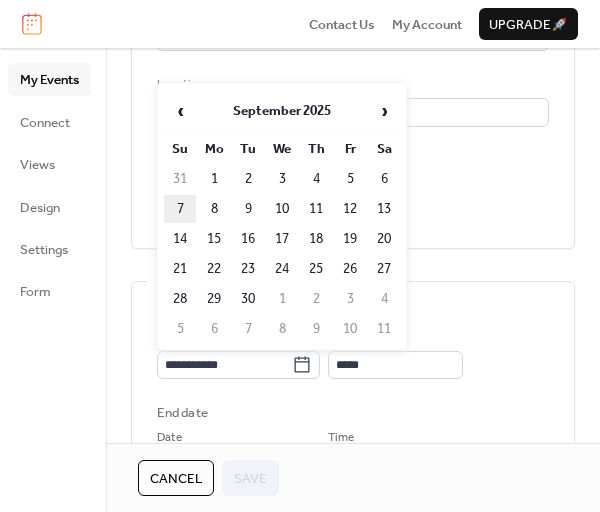 click on "7" at bounding box center (180, 209) 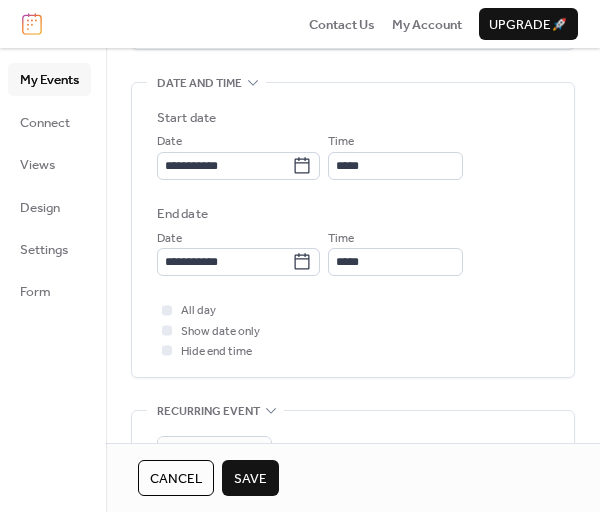 scroll, scrollTop: 600, scrollLeft: 0, axis: vertical 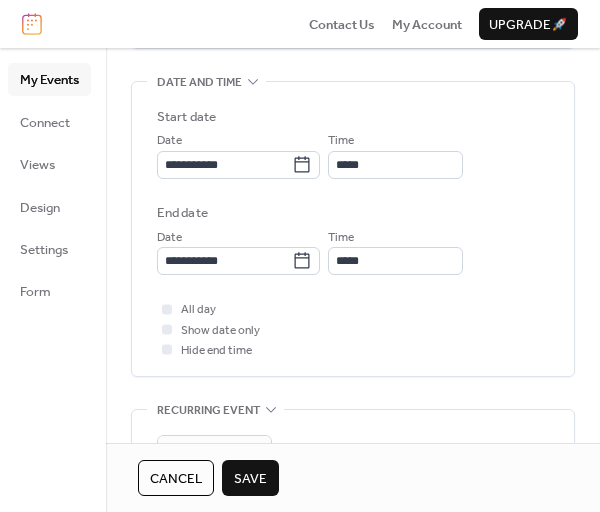click on "Save" at bounding box center (250, 479) 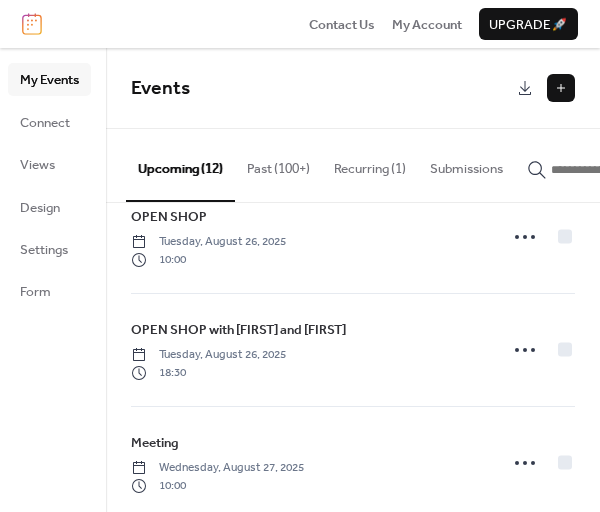 scroll, scrollTop: 853, scrollLeft: 0, axis: vertical 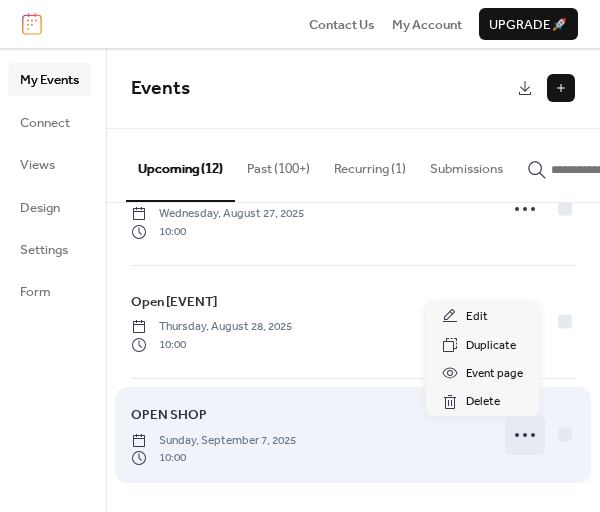 click 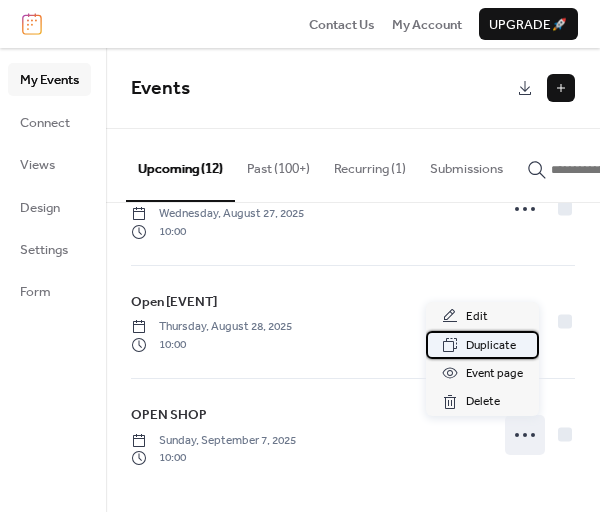 click on "Duplicate" at bounding box center (491, 346) 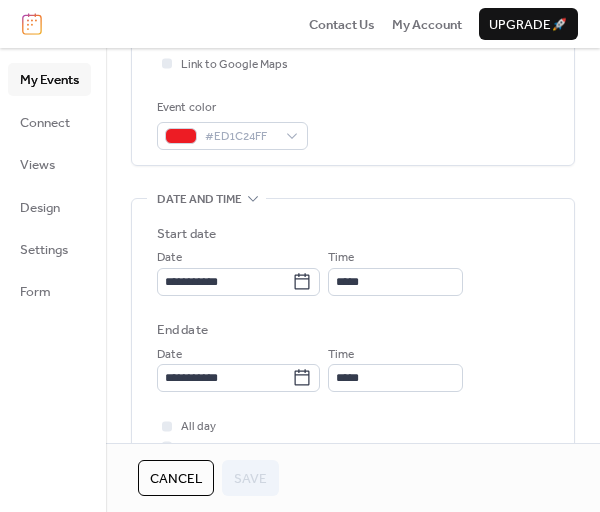scroll, scrollTop: 500, scrollLeft: 0, axis: vertical 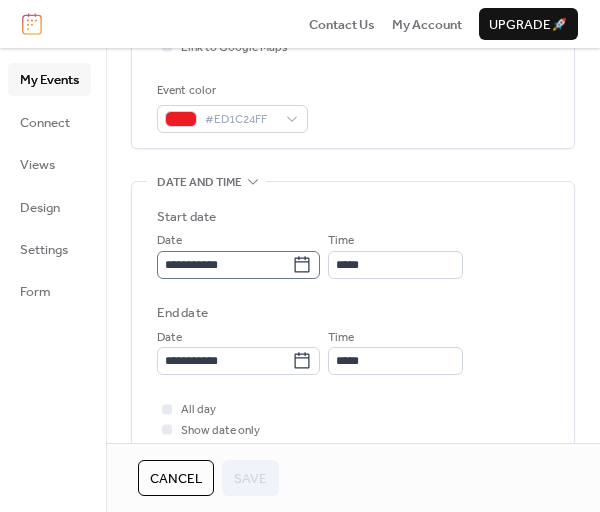 click 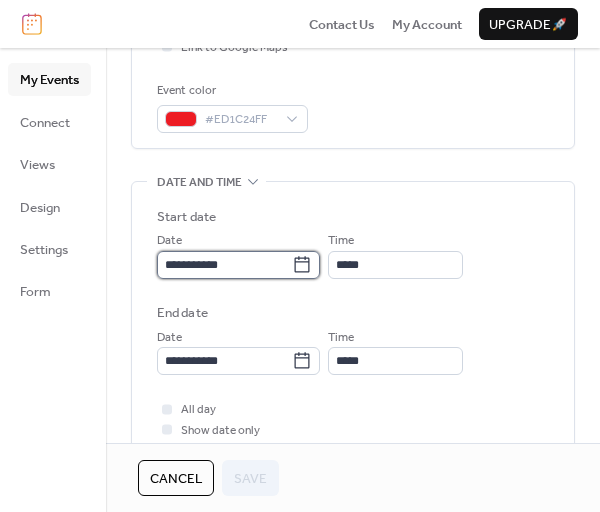 click on "**********" at bounding box center (224, 265) 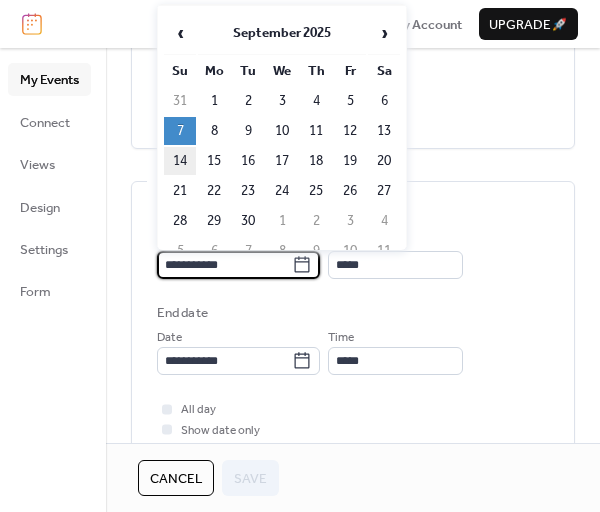click on "14" at bounding box center [180, 161] 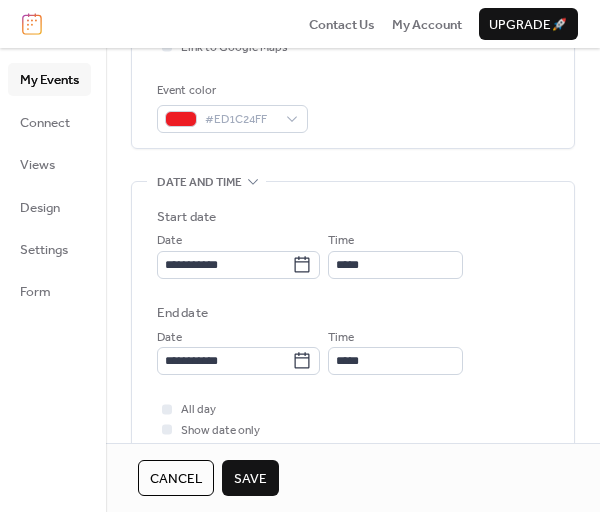 click on "Save" at bounding box center [250, 479] 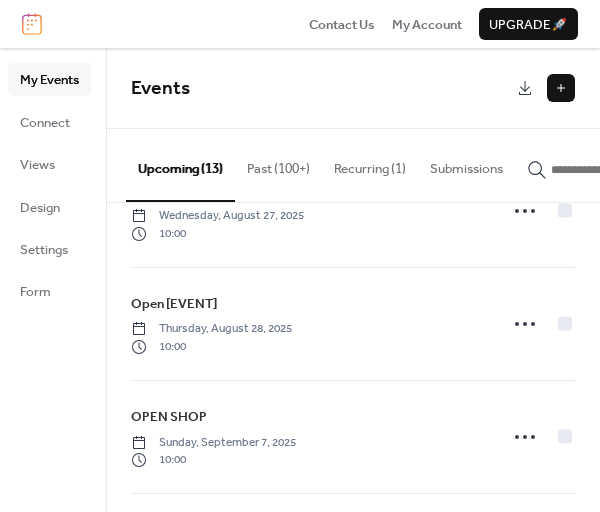 scroll, scrollTop: 1201, scrollLeft: 0, axis: vertical 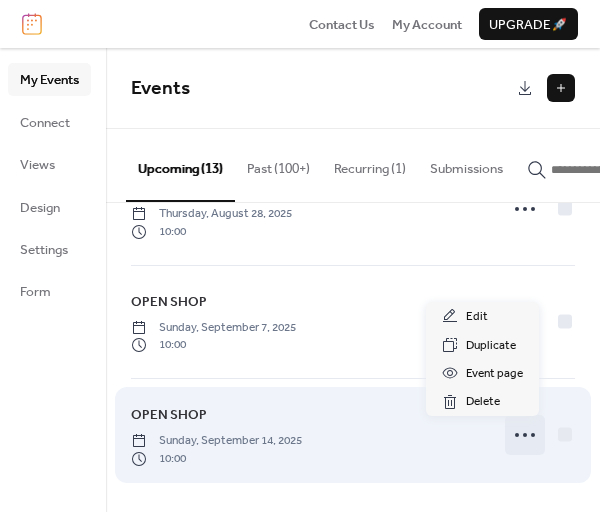 click 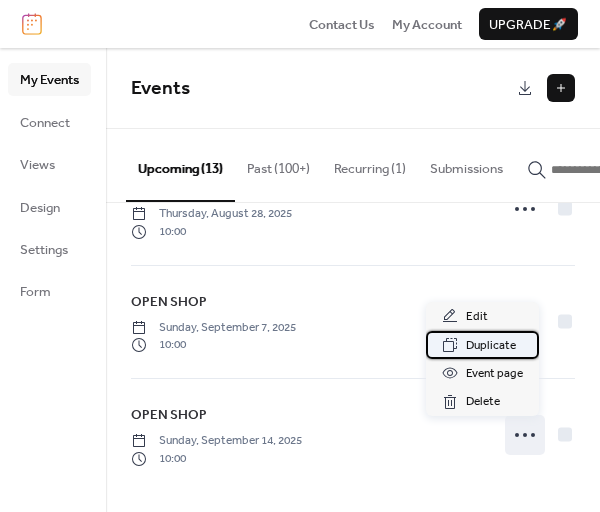 click on "Duplicate" at bounding box center (491, 346) 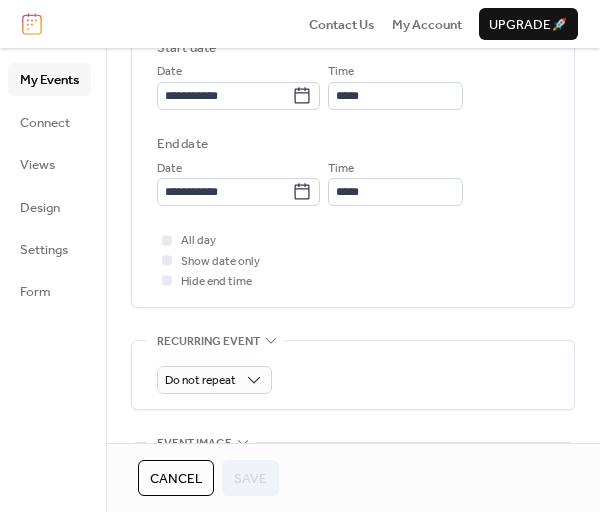 scroll, scrollTop: 700, scrollLeft: 0, axis: vertical 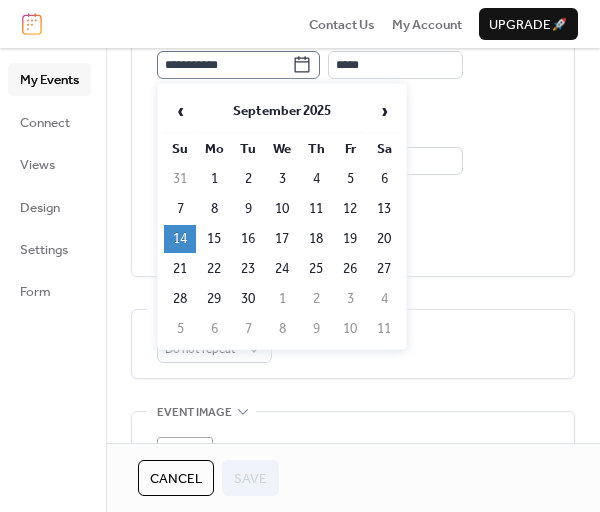 click 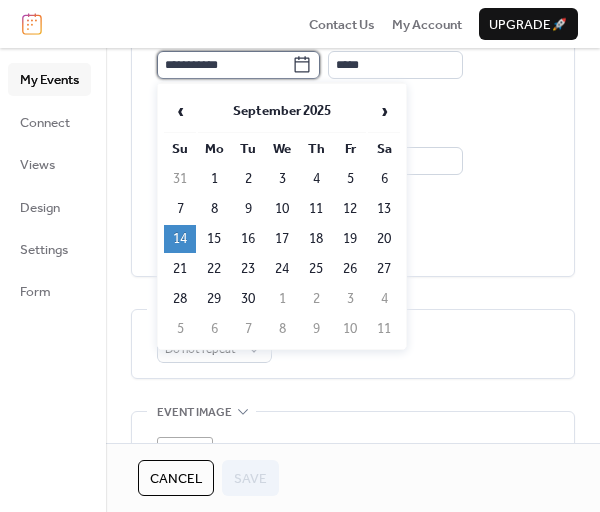 click on "**********" at bounding box center (224, 65) 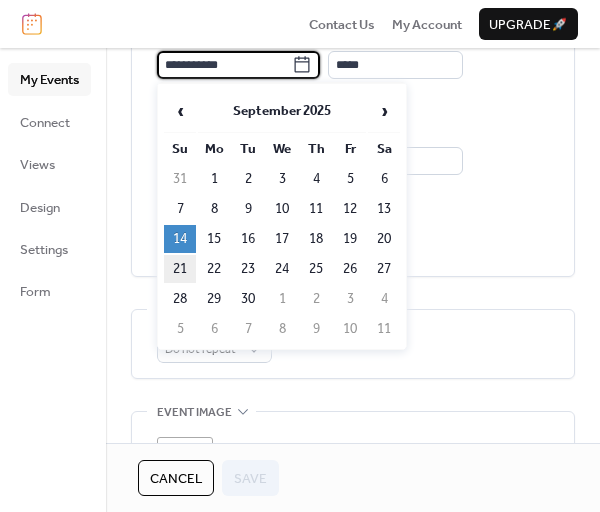 click on "21" at bounding box center [180, 269] 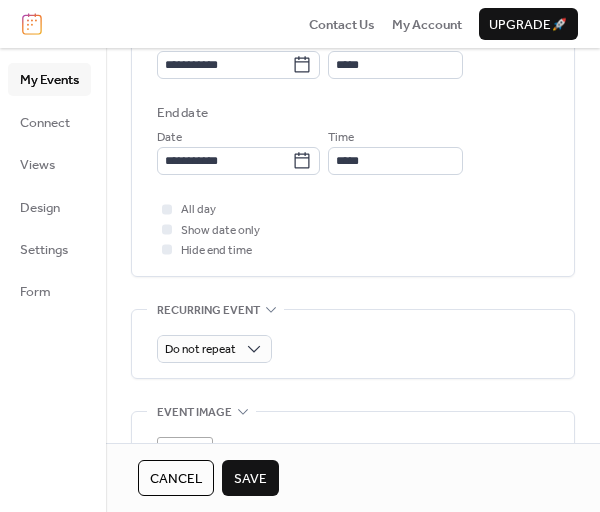 click on "Save" at bounding box center (250, 479) 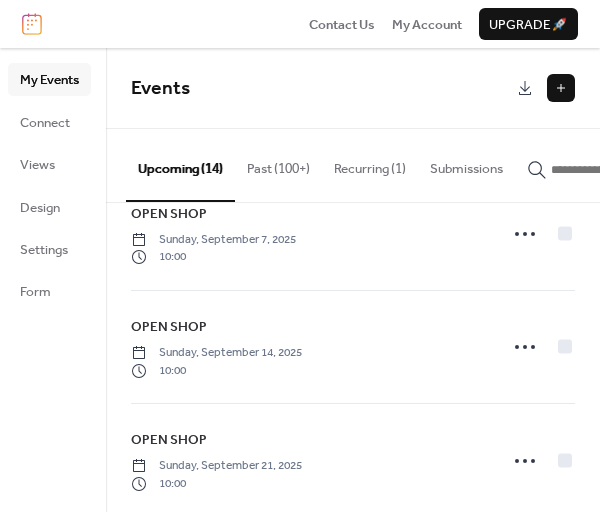 scroll, scrollTop: 1314, scrollLeft: 0, axis: vertical 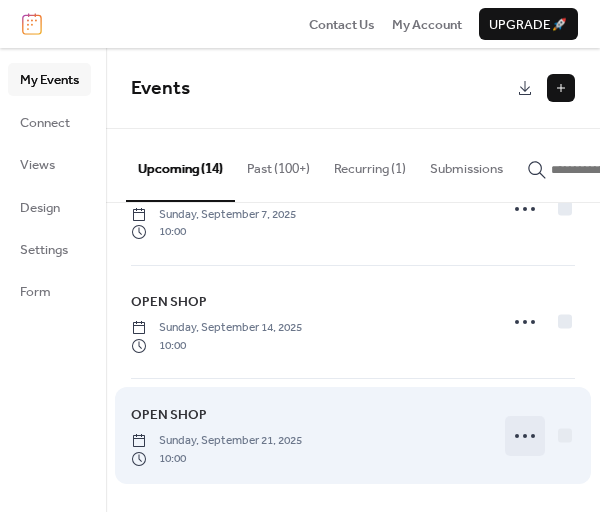 click 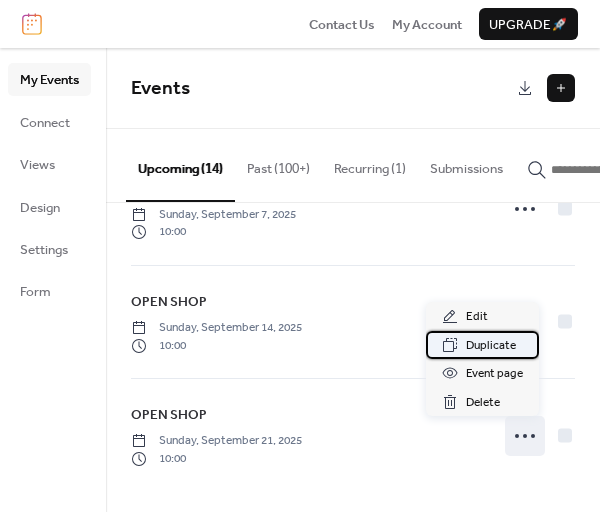 click on "Duplicate" at bounding box center (482, 345) 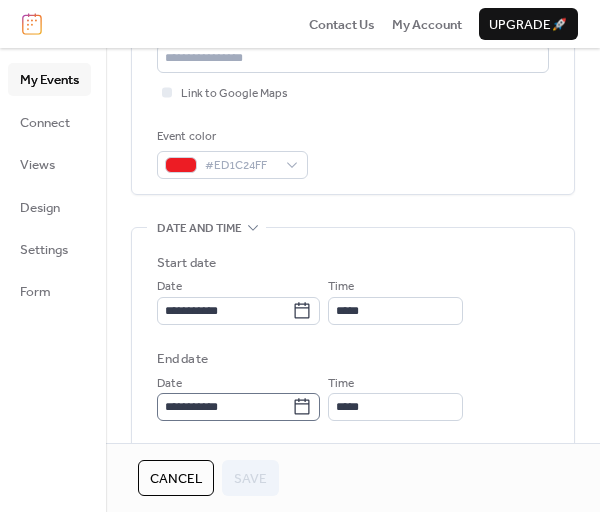 scroll, scrollTop: 500, scrollLeft: 0, axis: vertical 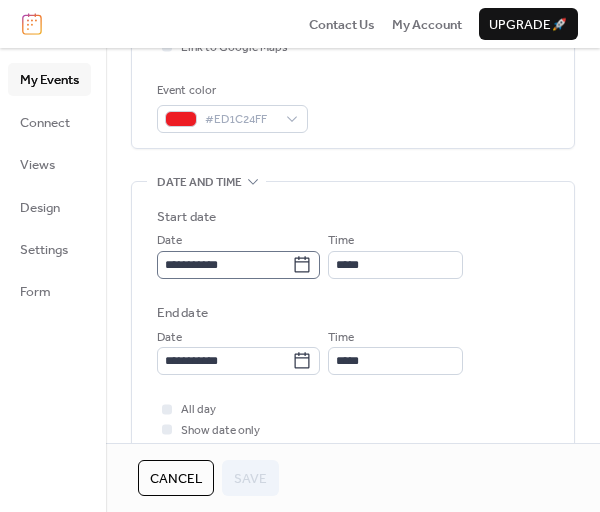 click 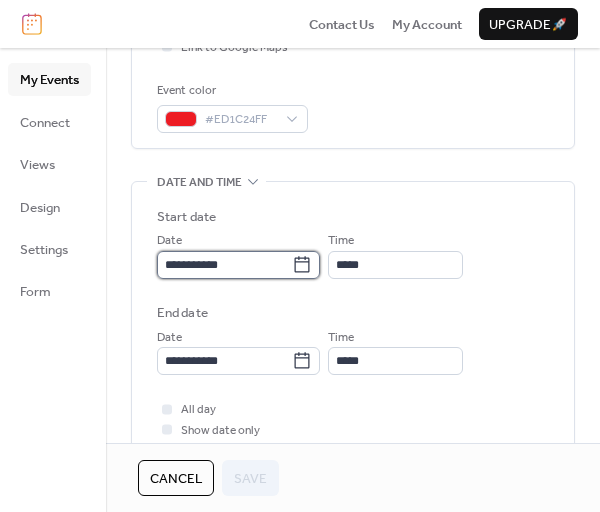 click on "**********" at bounding box center [224, 265] 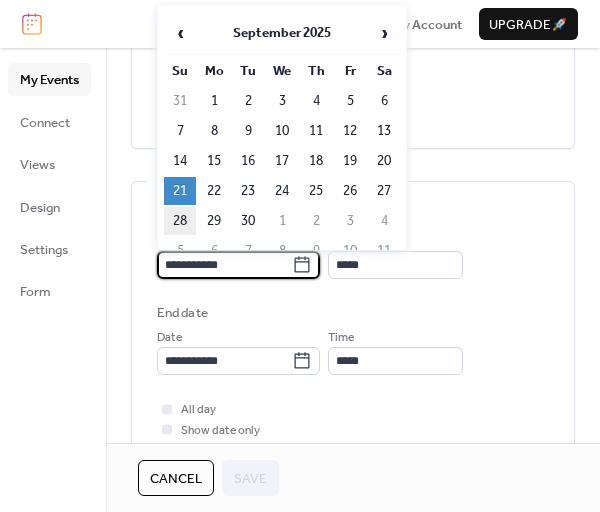 click on "28" at bounding box center [180, 221] 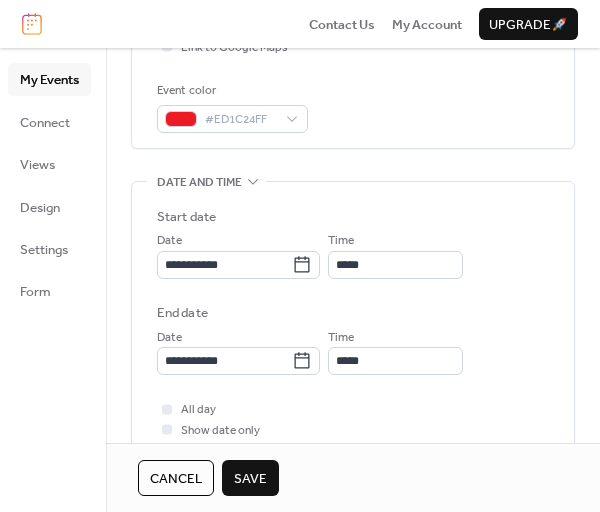 click on "Save" at bounding box center [250, 479] 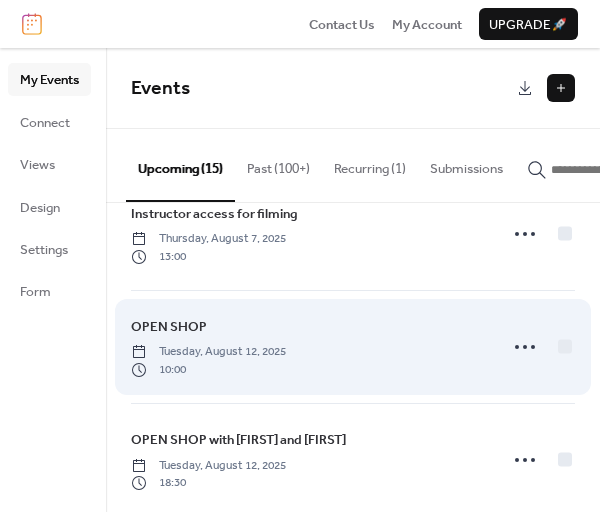 scroll, scrollTop: 200, scrollLeft: 0, axis: vertical 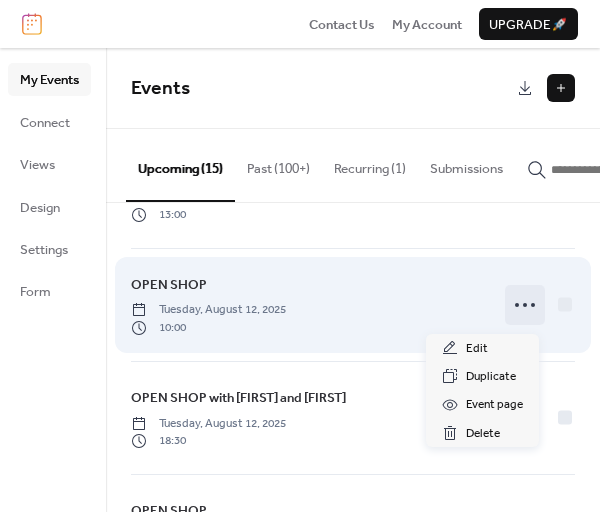 click 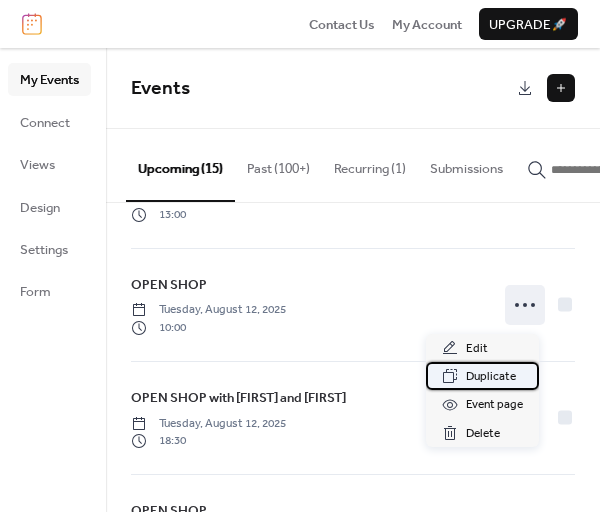 click on "Duplicate" at bounding box center (491, 377) 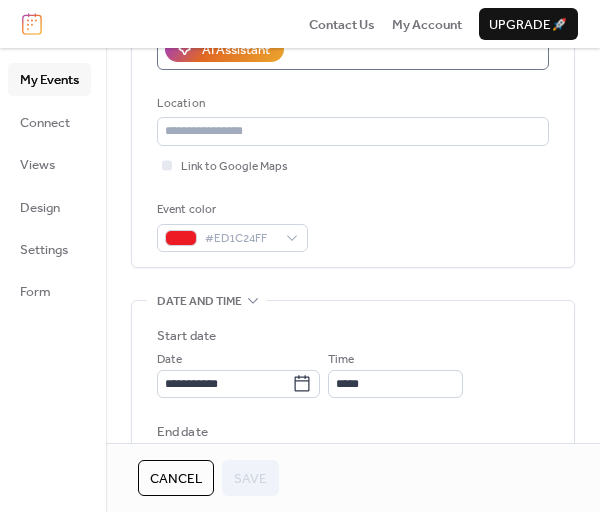 scroll, scrollTop: 400, scrollLeft: 0, axis: vertical 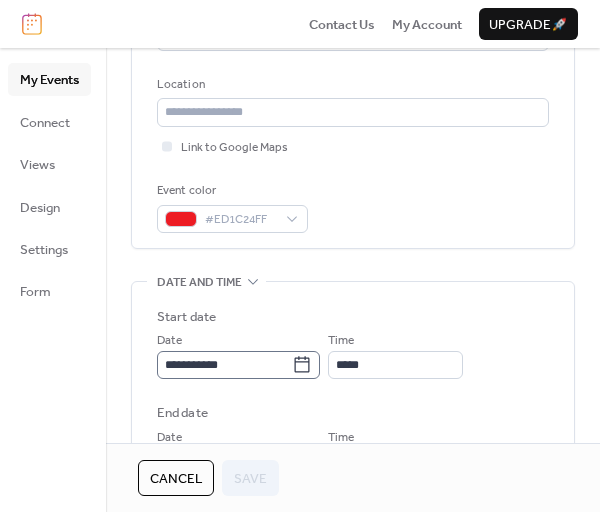 click 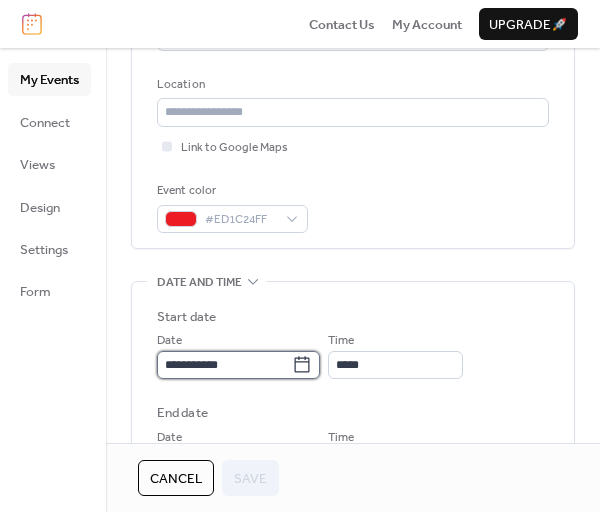 click on "**********" at bounding box center [224, 365] 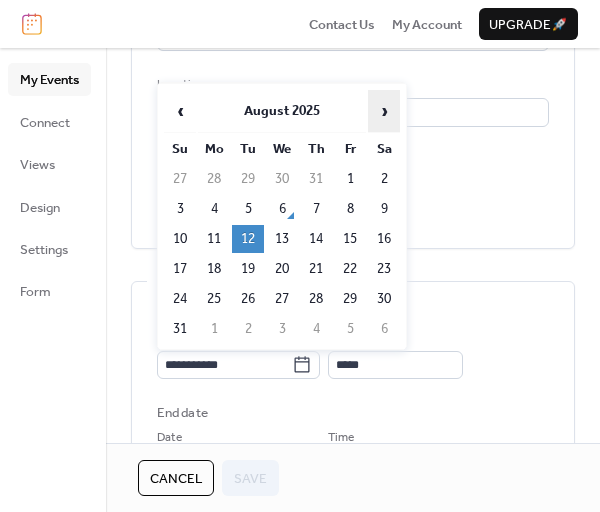 click on "›" at bounding box center [384, 111] 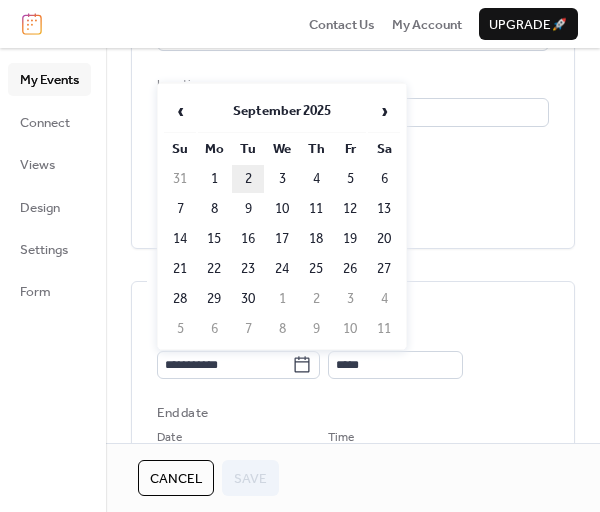 click on "2" at bounding box center (248, 179) 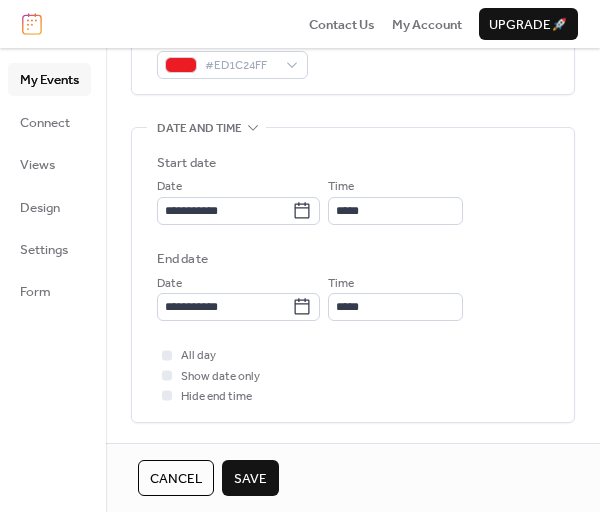 scroll, scrollTop: 600, scrollLeft: 0, axis: vertical 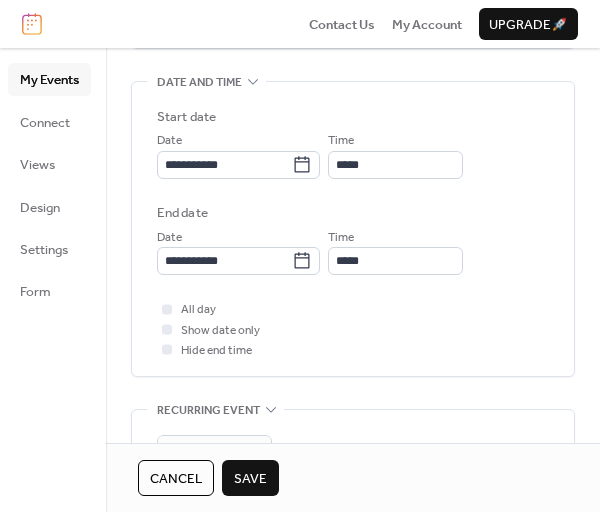 click on "Save" at bounding box center [250, 479] 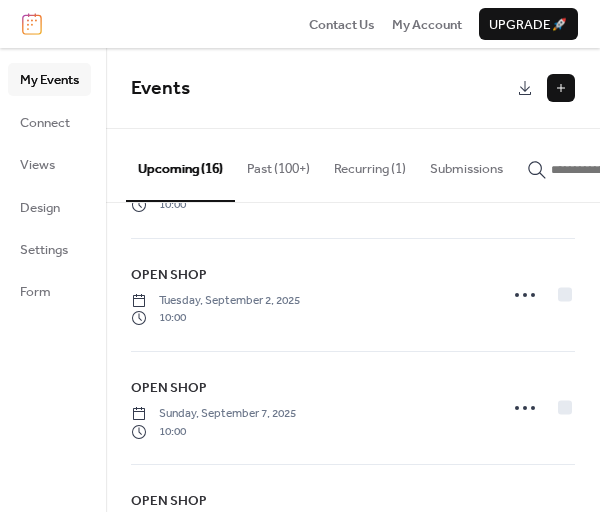 scroll, scrollTop: 1244, scrollLeft: 0, axis: vertical 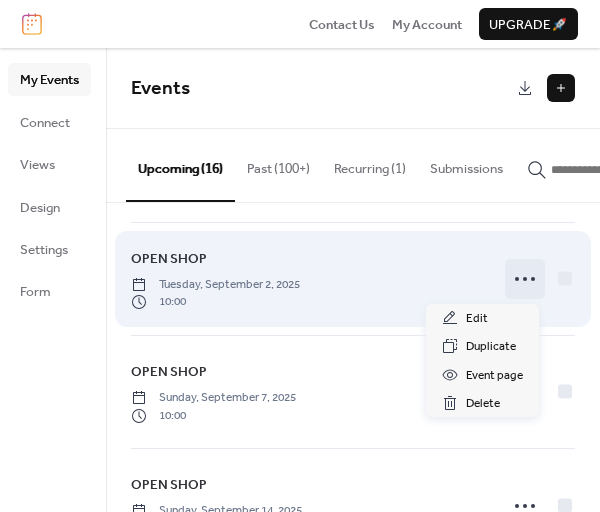 click 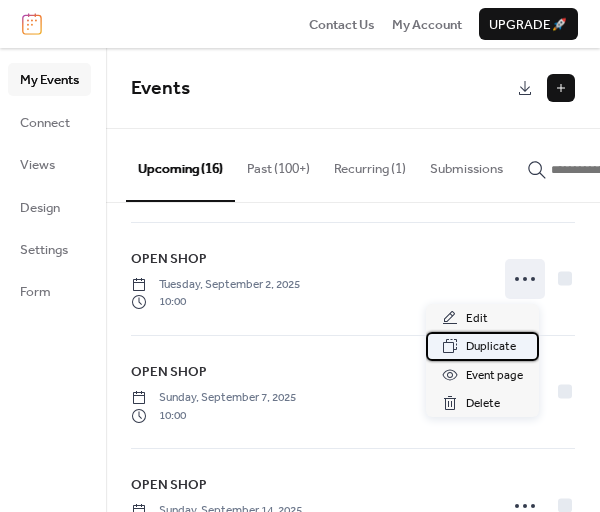 click on "Duplicate" at bounding box center (491, 347) 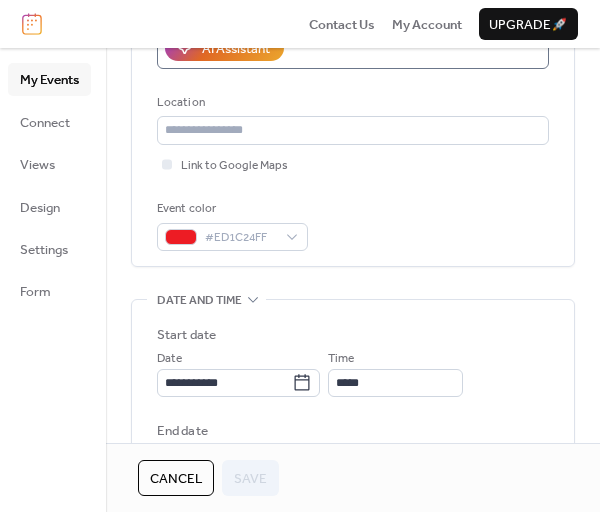 scroll, scrollTop: 400, scrollLeft: 0, axis: vertical 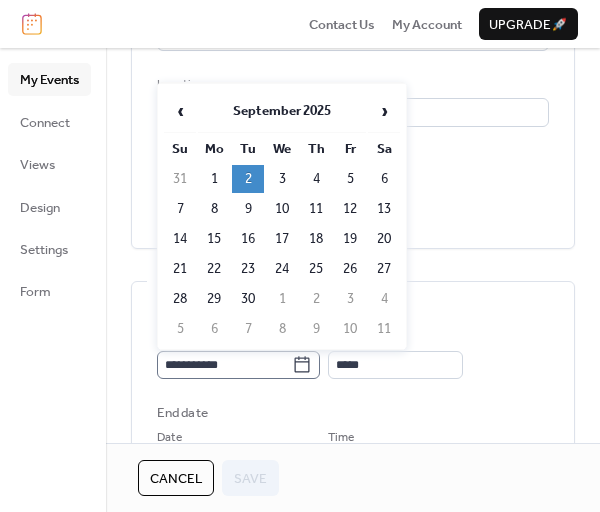 click 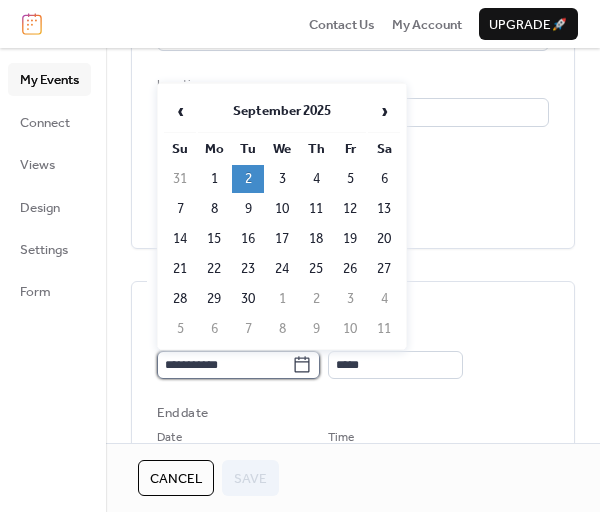 click on "**********" at bounding box center [224, 365] 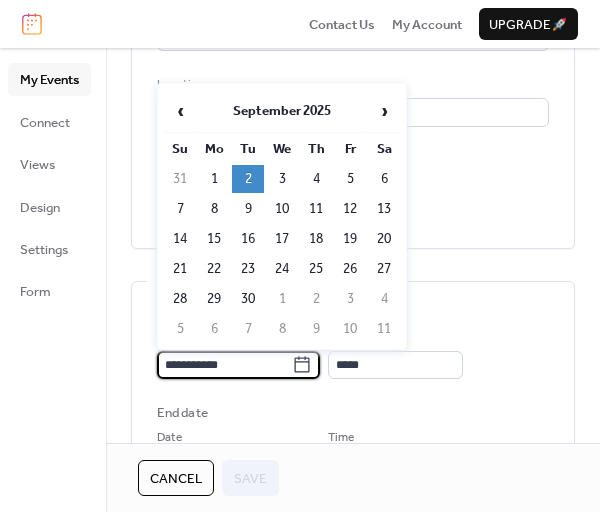 click on "9" at bounding box center (248, 209) 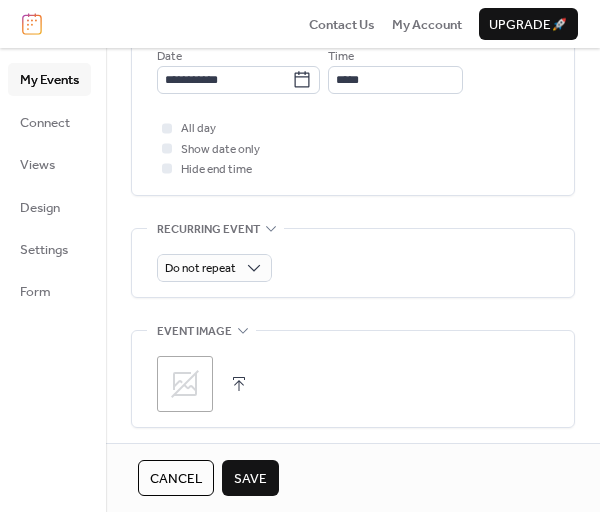 scroll, scrollTop: 800, scrollLeft: 0, axis: vertical 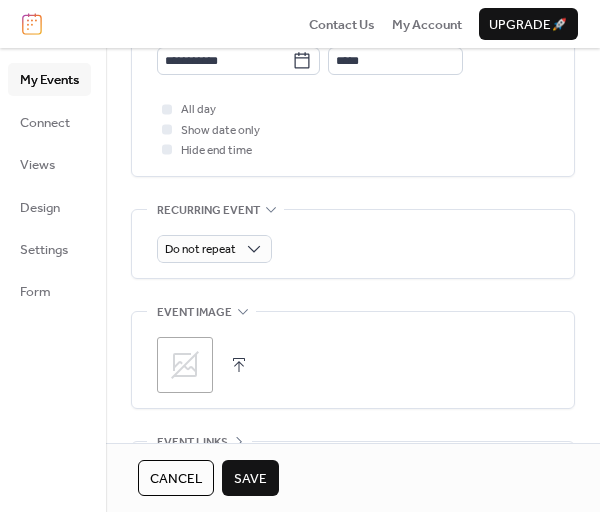 click on "Save" at bounding box center (250, 479) 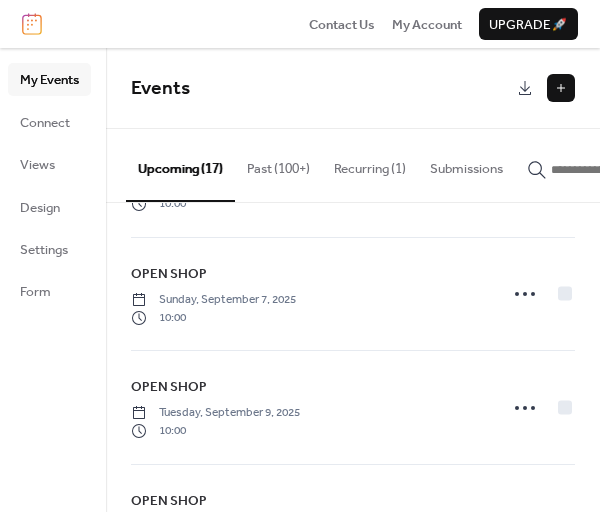 scroll, scrollTop: 1360, scrollLeft: 0, axis: vertical 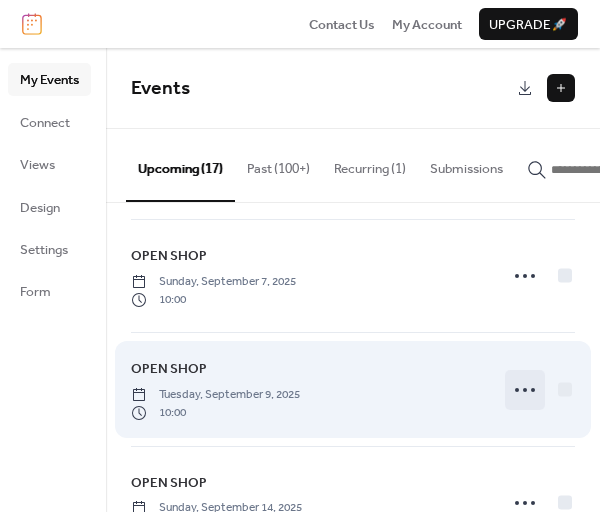 click 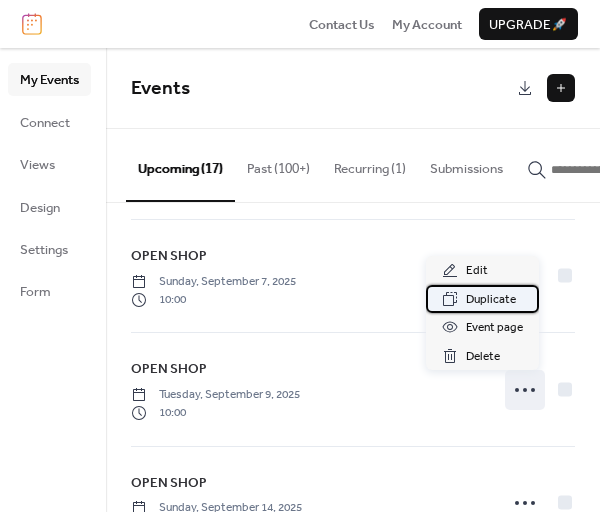 click on "Duplicate" at bounding box center [491, 300] 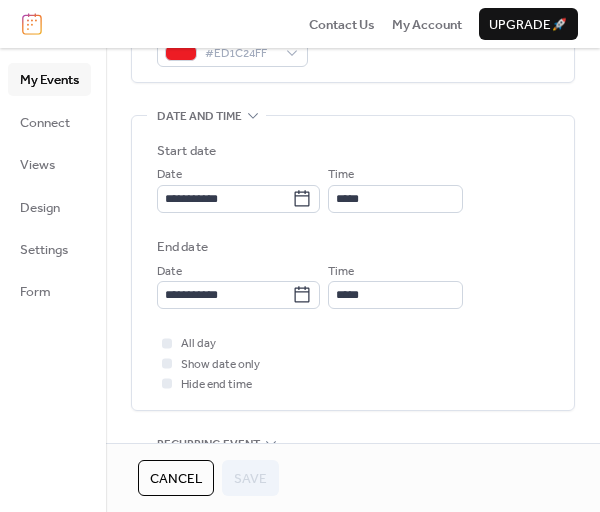 scroll, scrollTop: 600, scrollLeft: 0, axis: vertical 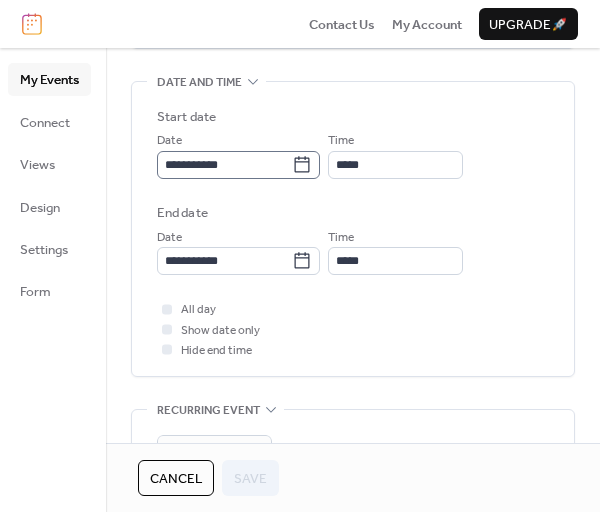 click 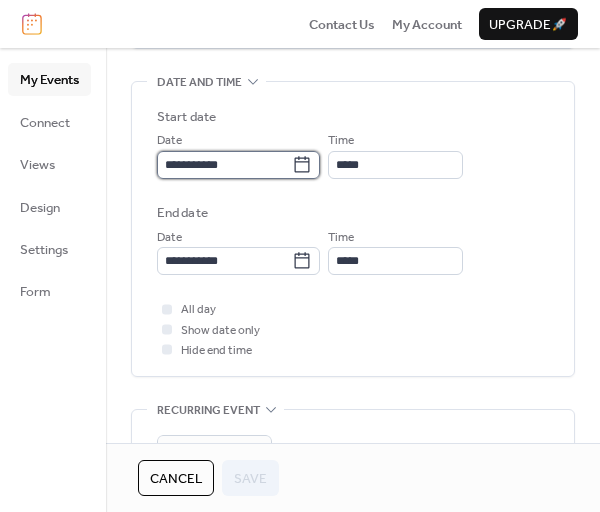click on "**********" at bounding box center (224, 165) 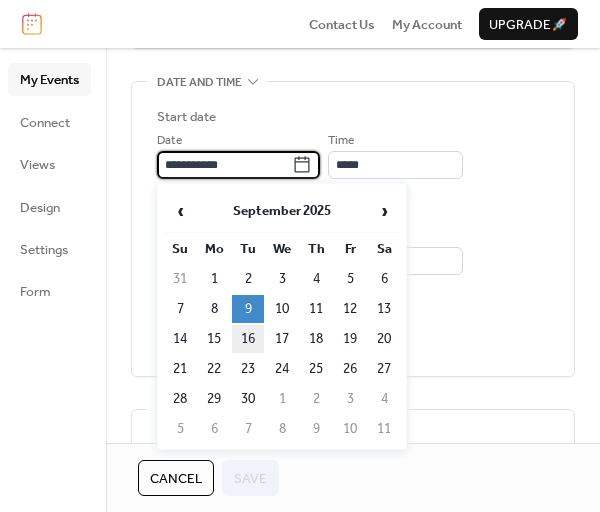 click on "16" at bounding box center (248, 339) 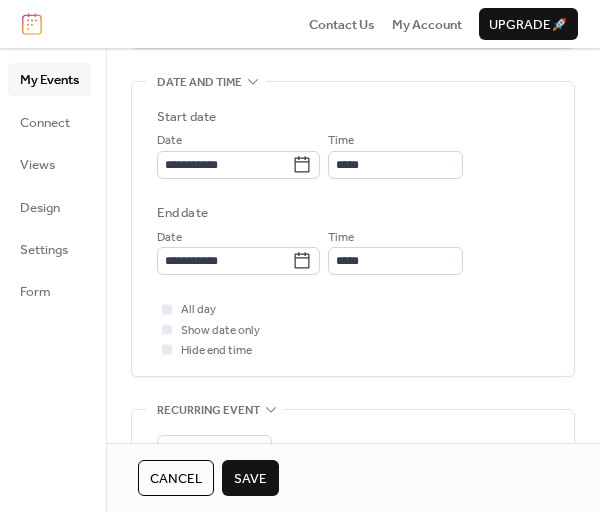 click on "Save" at bounding box center [250, 479] 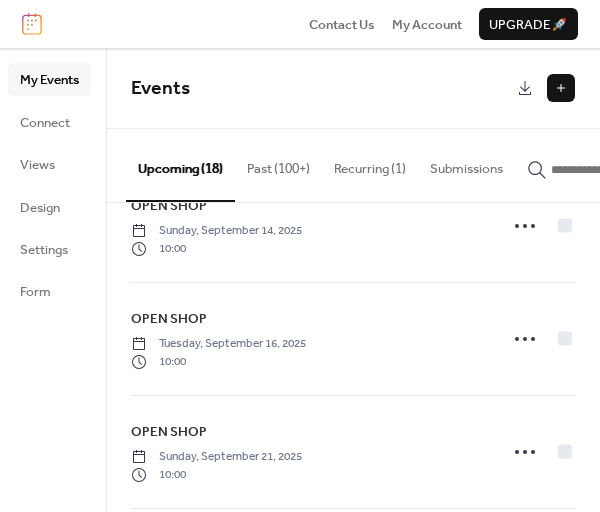 scroll, scrollTop: 1651, scrollLeft: 0, axis: vertical 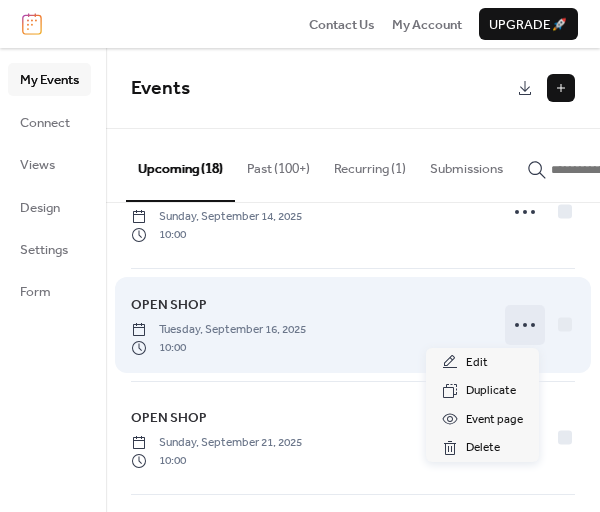 click 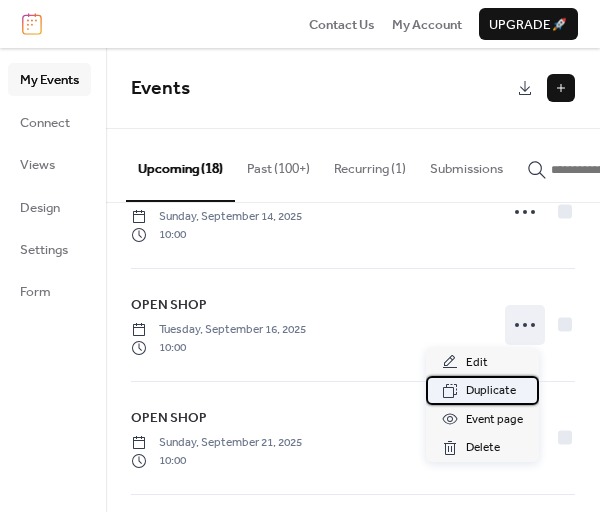 click on "Duplicate" at bounding box center [491, 391] 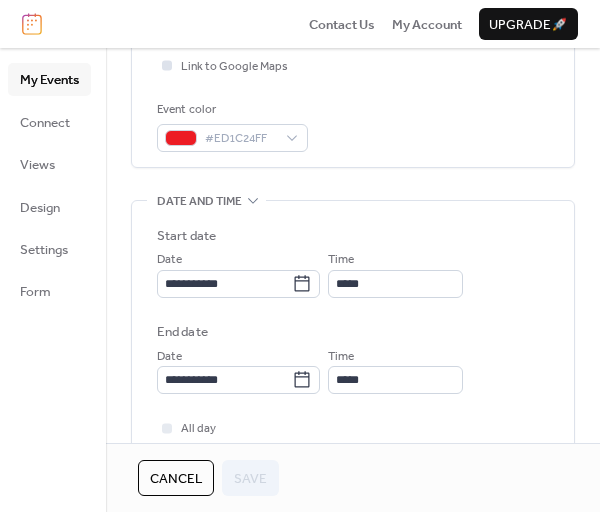 scroll, scrollTop: 500, scrollLeft: 0, axis: vertical 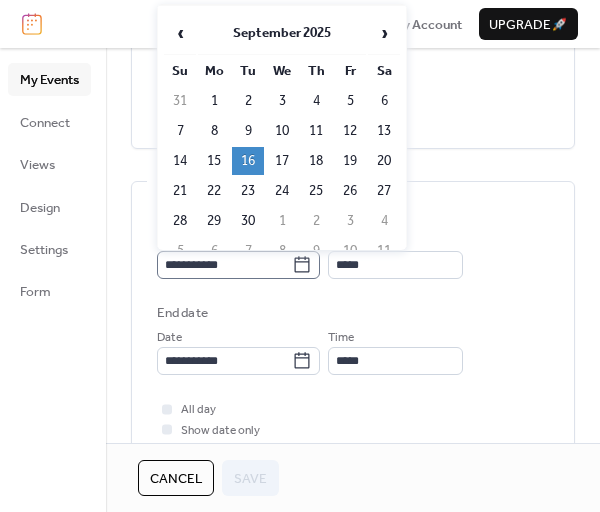 click 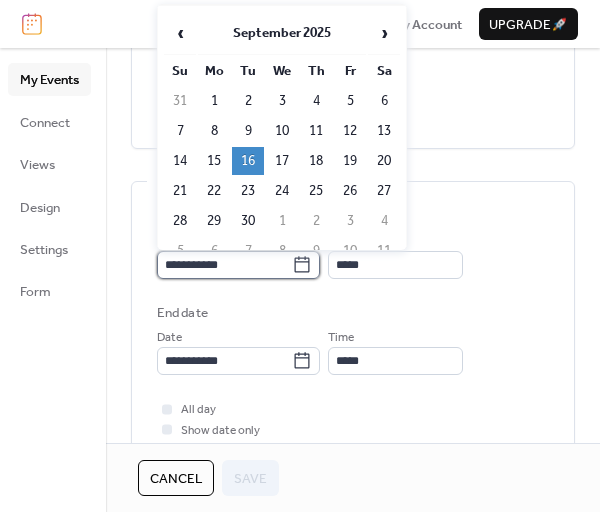 click on "**********" at bounding box center (224, 265) 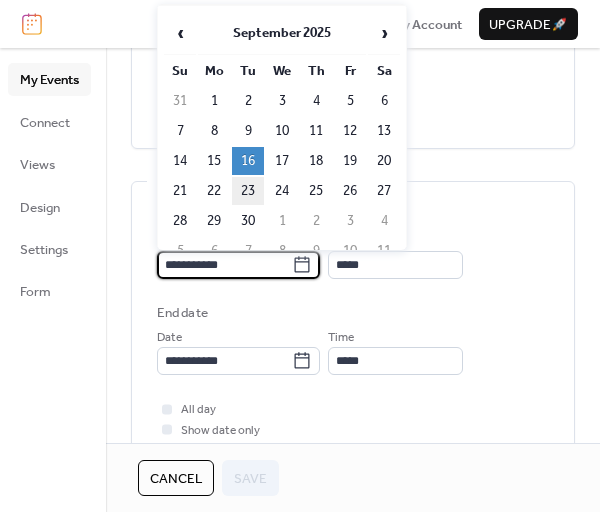 click on "23" at bounding box center (248, 191) 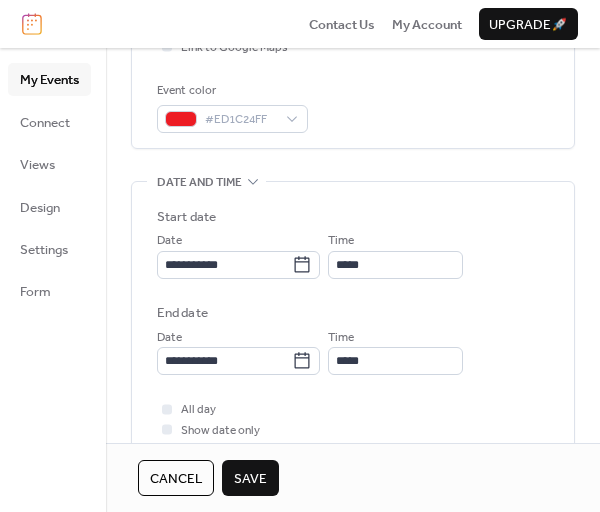 click on "Save" at bounding box center (250, 479) 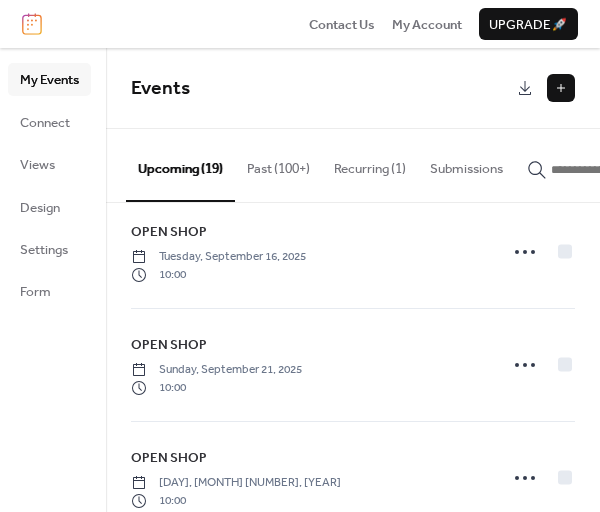 scroll, scrollTop: 1734, scrollLeft: 0, axis: vertical 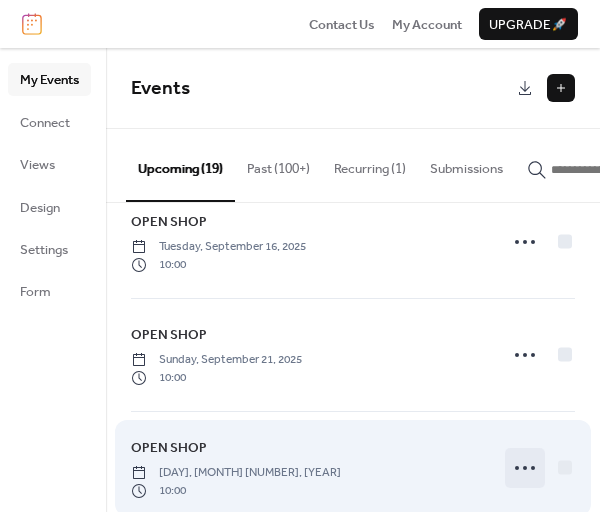 click 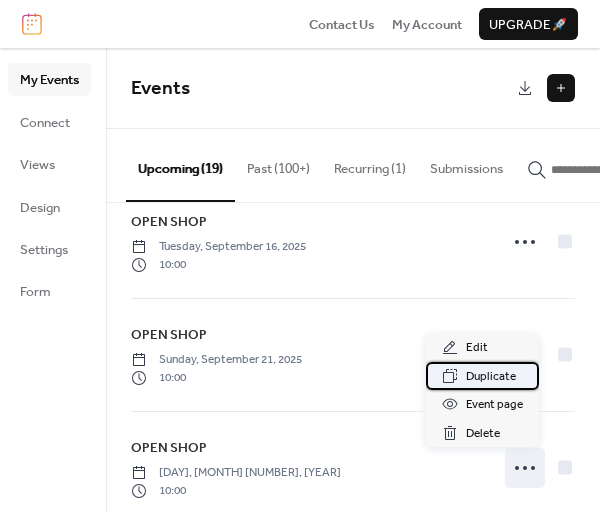 click on "Duplicate" at bounding box center (491, 377) 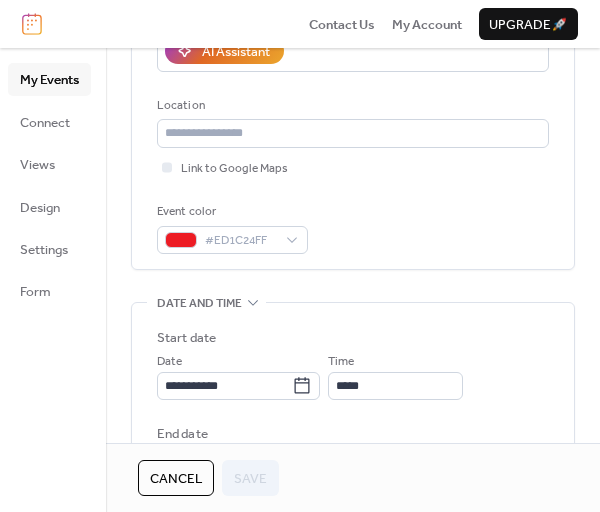 scroll, scrollTop: 700, scrollLeft: 0, axis: vertical 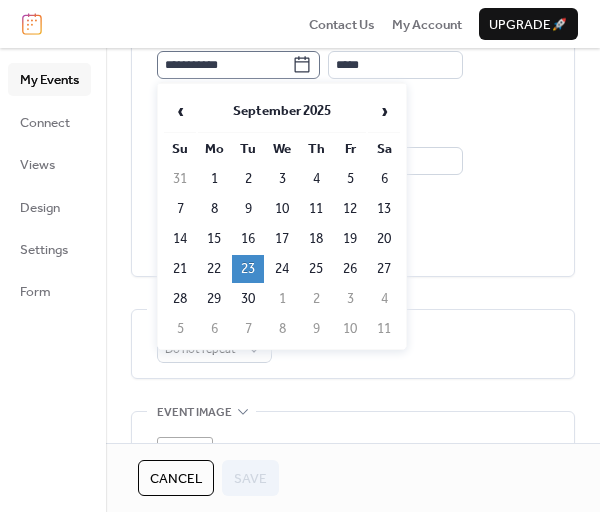 click 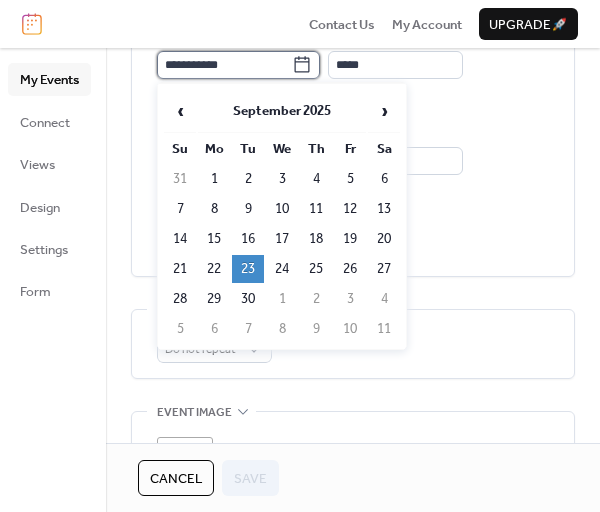 click on "**********" at bounding box center (224, 65) 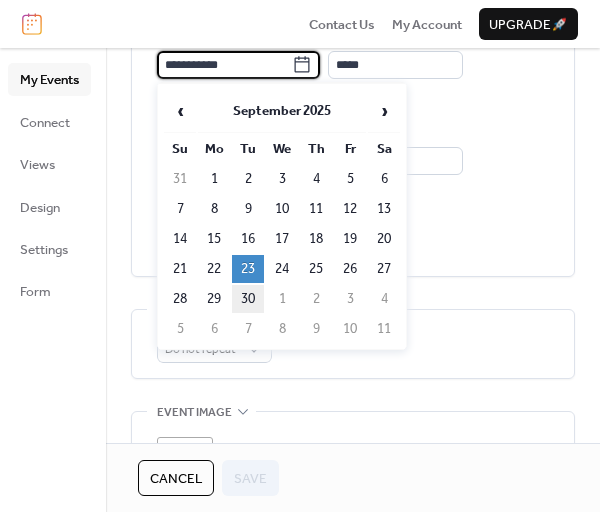 click on "30" at bounding box center (248, 299) 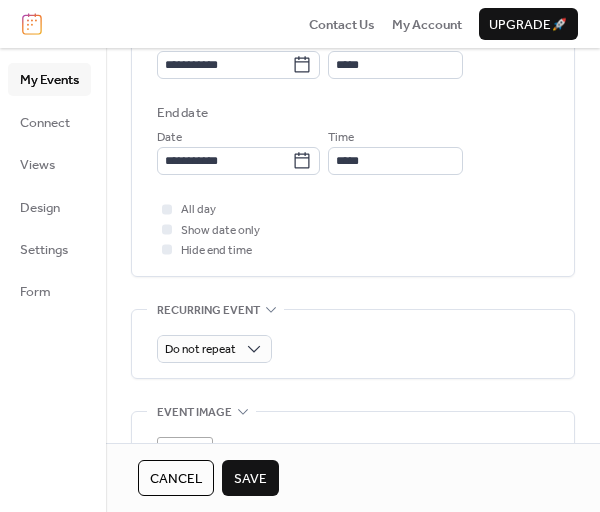 click on "Save" at bounding box center [250, 479] 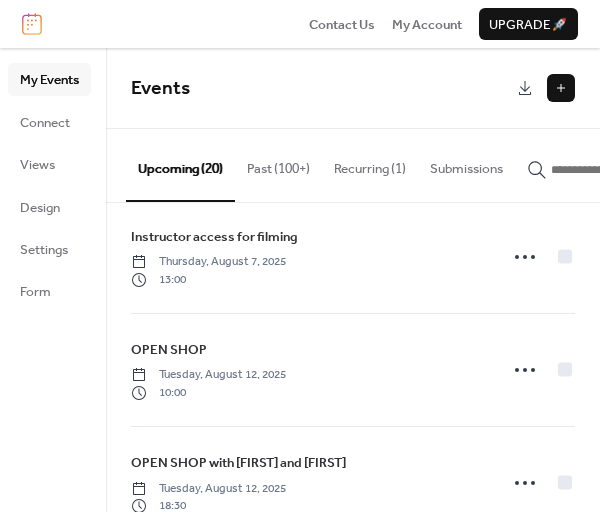 scroll, scrollTop: 146, scrollLeft: 0, axis: vertical 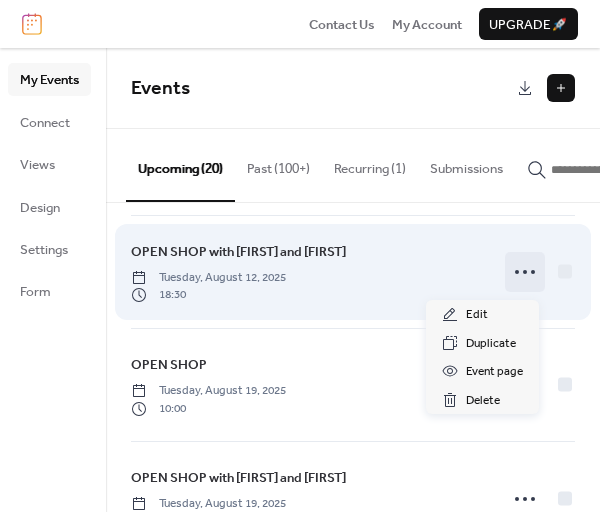 click 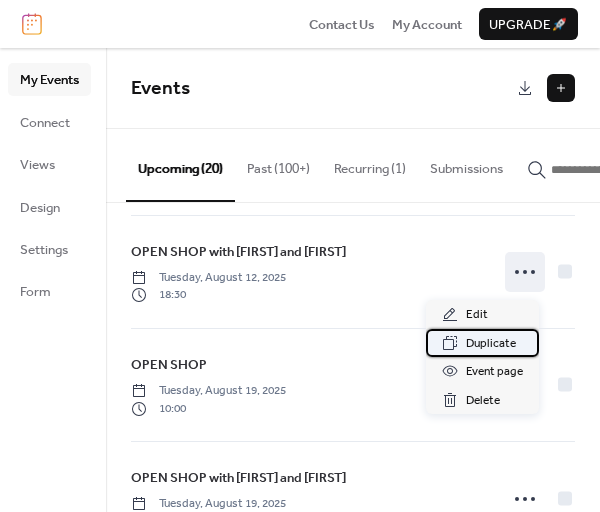 click on "Duplicate" at bounding box center (491, 344) 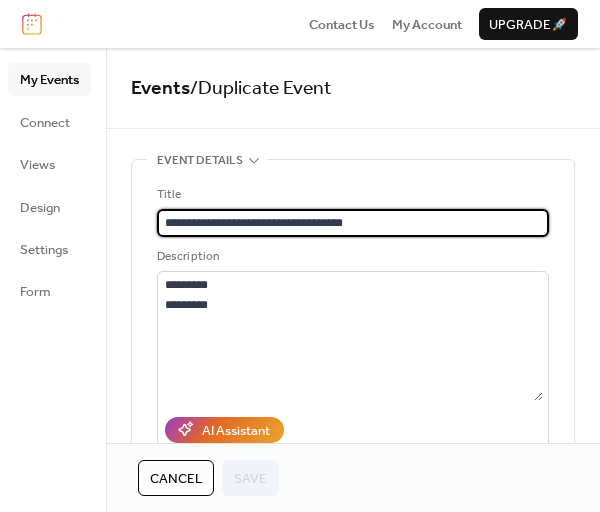 scroll, scrollTop: 0, scrollLeft: 0, axis: both 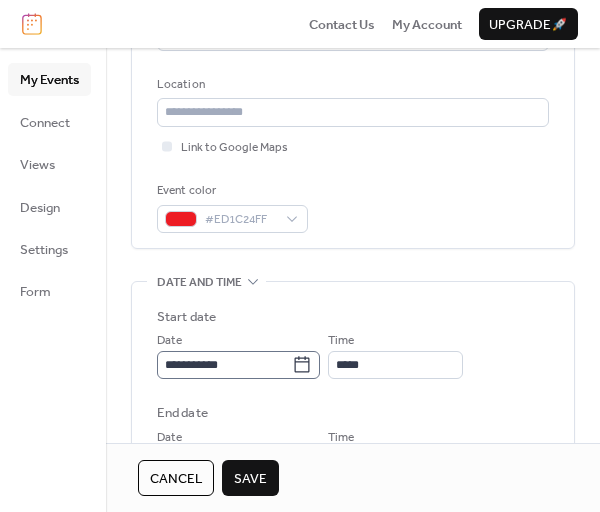 type on "**********" 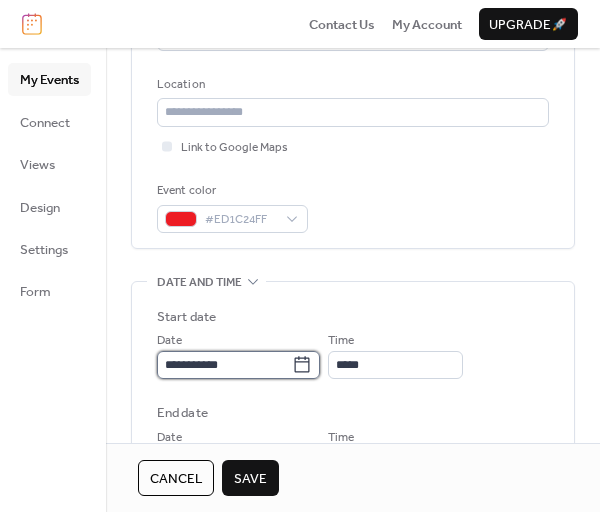 click on "**********" at bounding box center [224, 365] 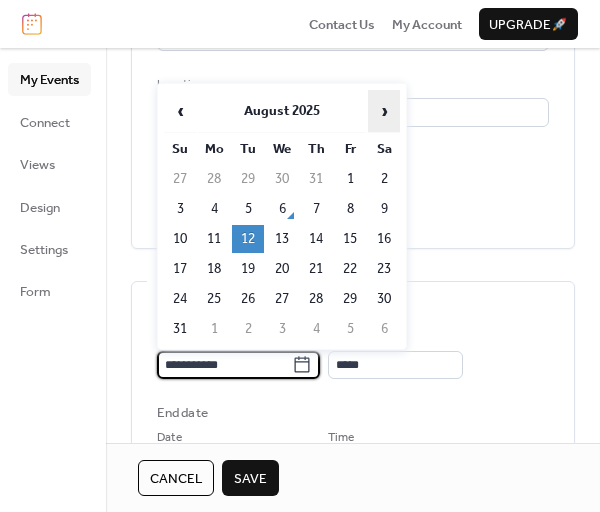 click on "›" at bounding box center (384, 111) 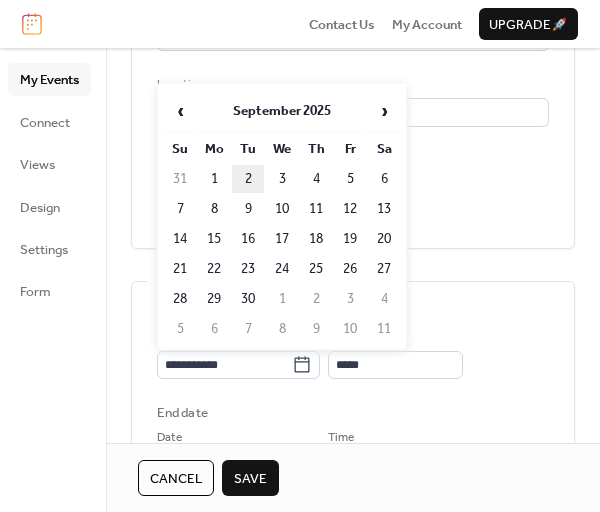 click on "2" at bounding box center (248, 179) 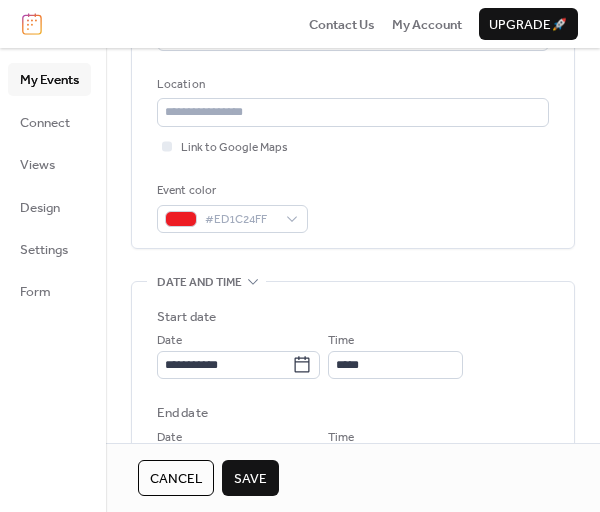 click on "Save" at bounding box center (250, 479) 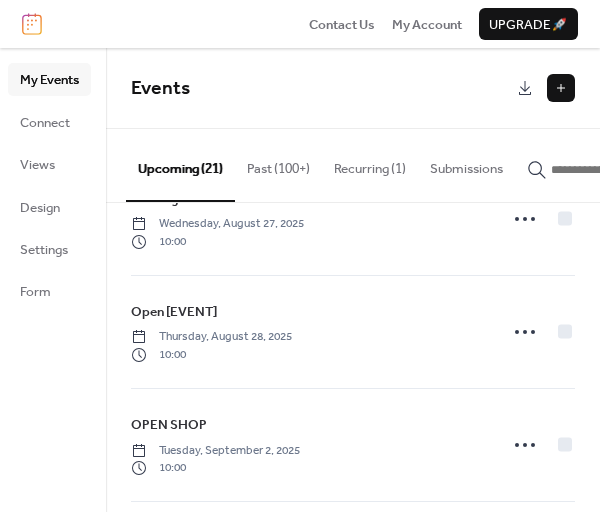 scroll, scrollTop: 1168, scrollLeft: 0, axis: vertical 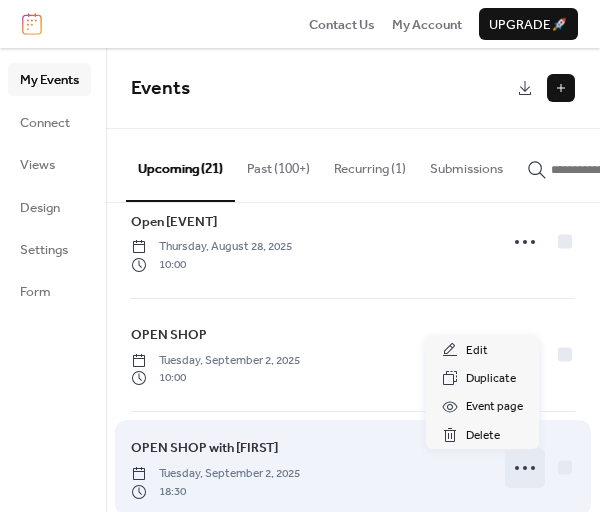 click 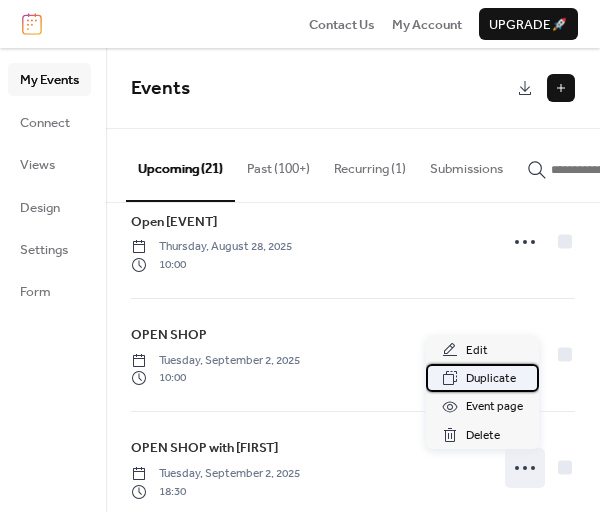 click on "Duplicate" at bounding box center [491, 379] 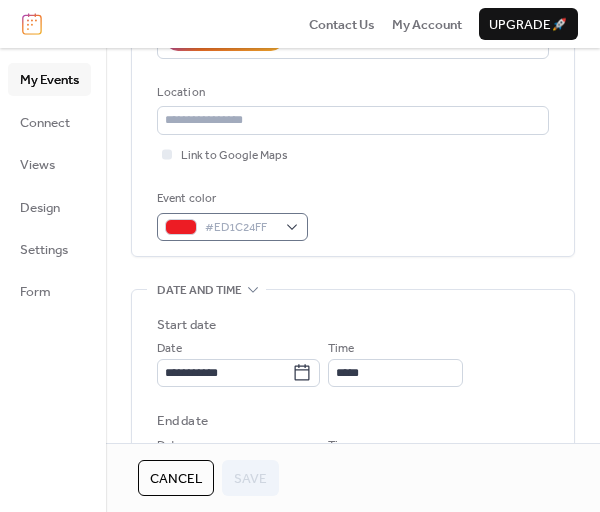 scroll, scrollTop: 400, scrollLeft: 0, axis: vertical 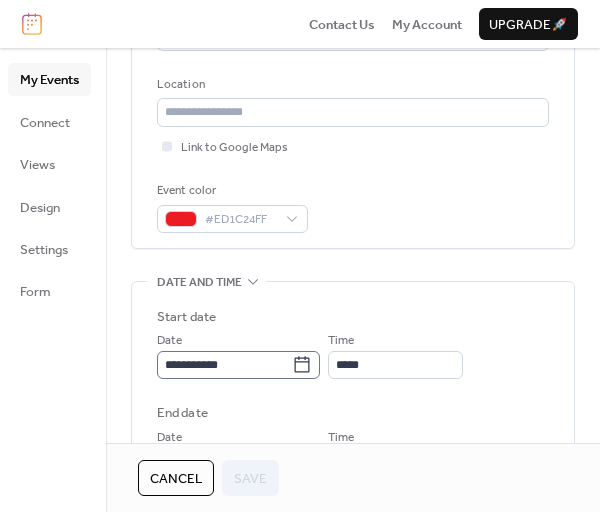click 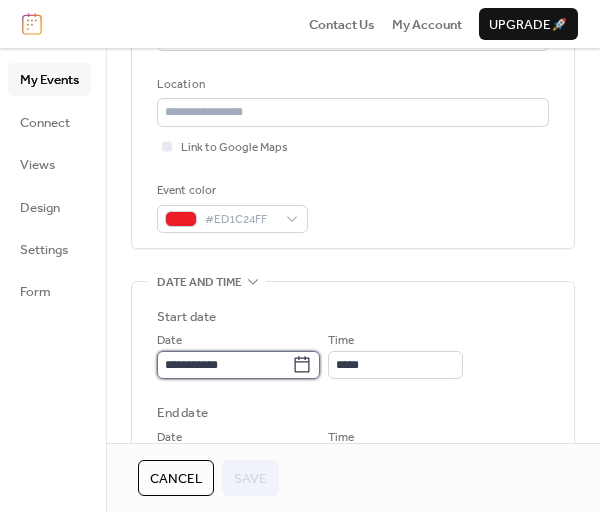 click on "**********" at bounding box center (224, 365) 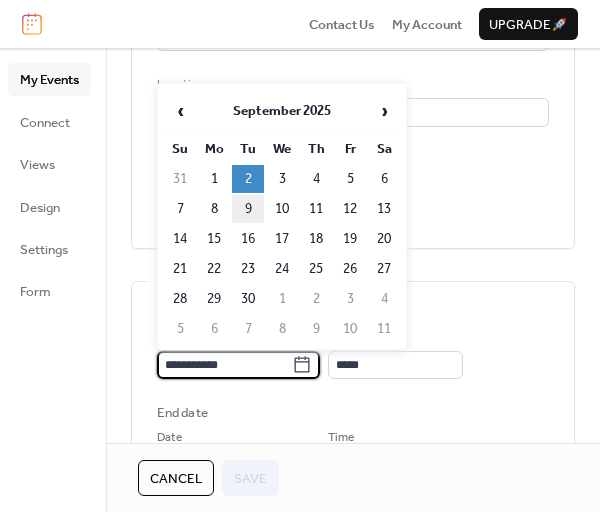 click on "9" at bounding box center [248, 209] 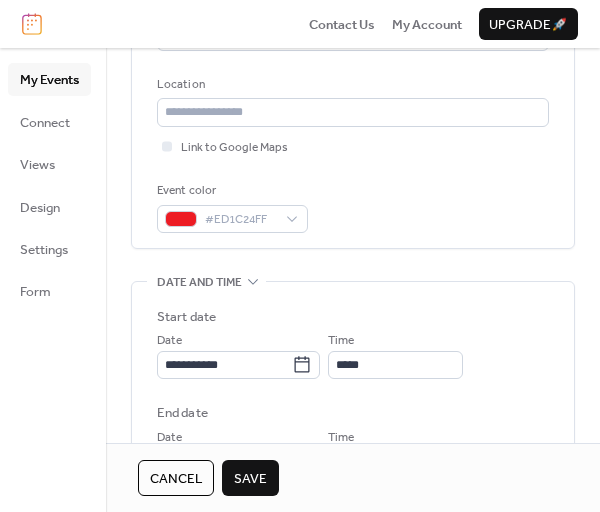 click on "Save" at bounding box center [250, 479] 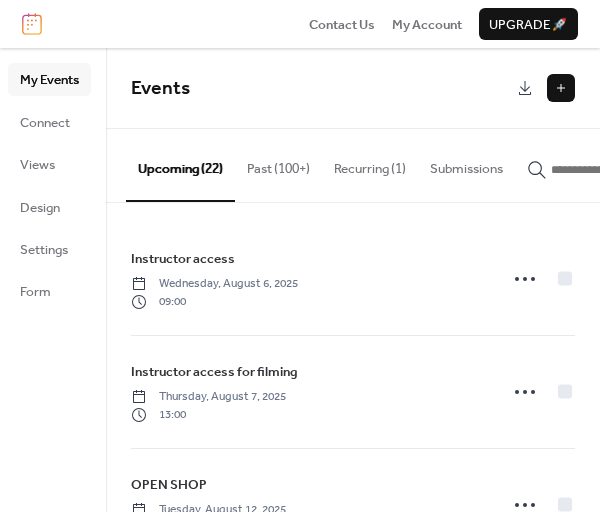 scroll, scrollTop: 266, scrollLeft: 0, axis: vertical 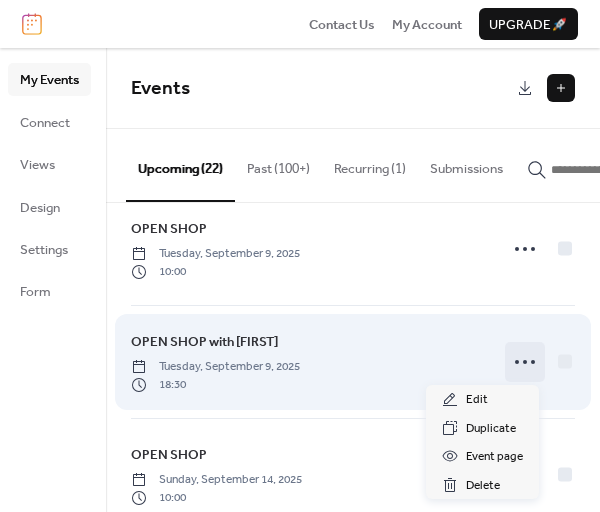 click 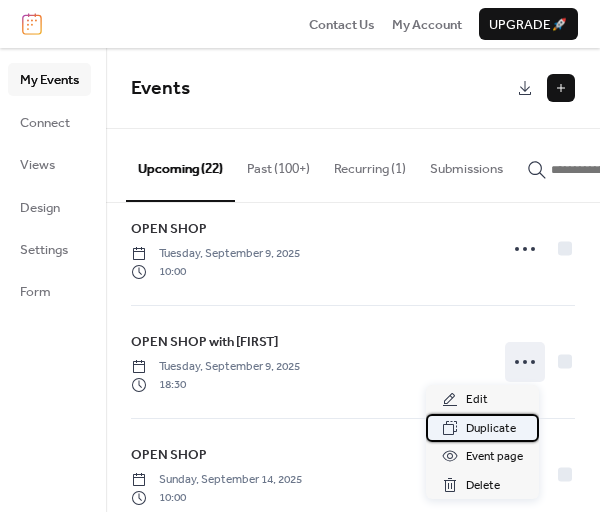 click on "Duplicate" at bounding box center (491, 429) 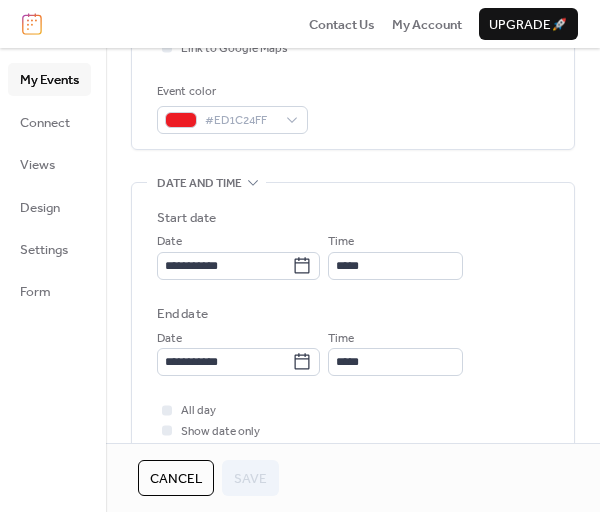 scroll, scrollTop: 500, scrollLeft: 0, axis: vertical 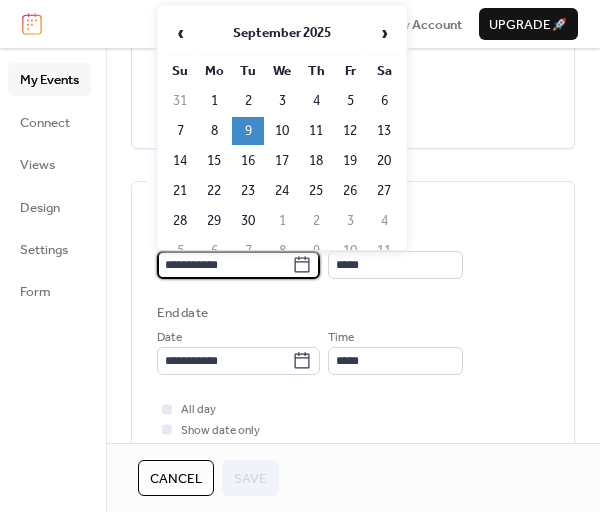 click on "**********" at bounding box center (224, 265) 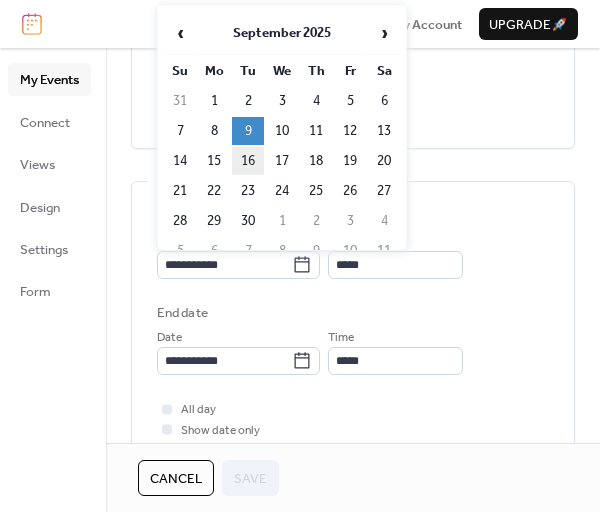 click on "16" at bounding box center (248, 161) 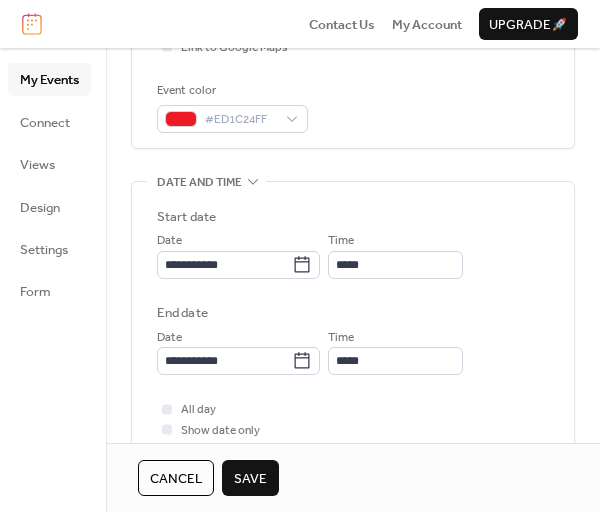 click on "Save" at bounding box center (250, 479) 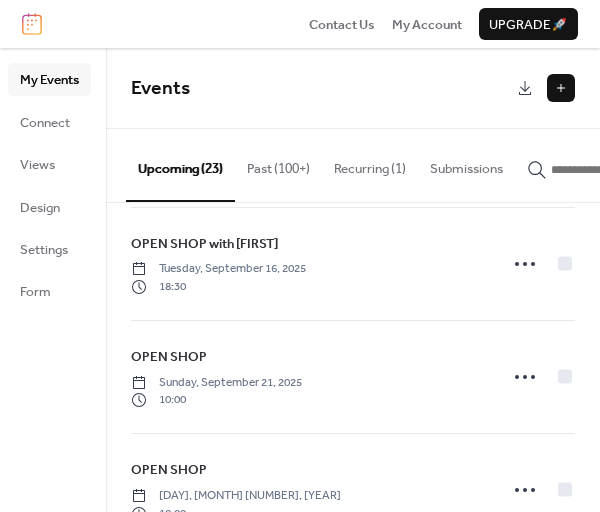 scroll, scrollTop: 2045, scrollLeft: 0, axis: vertical 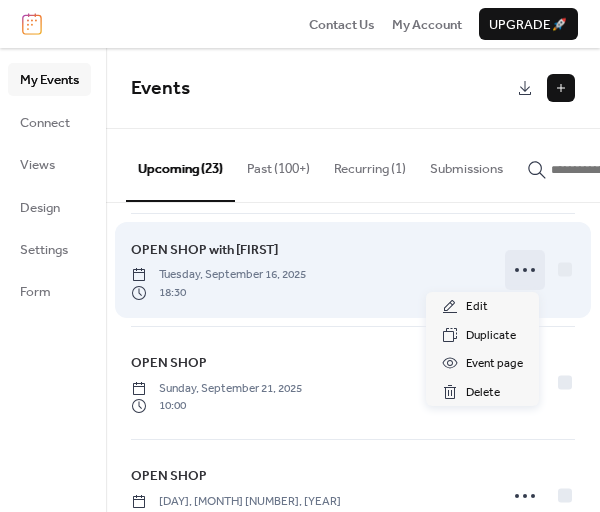 click 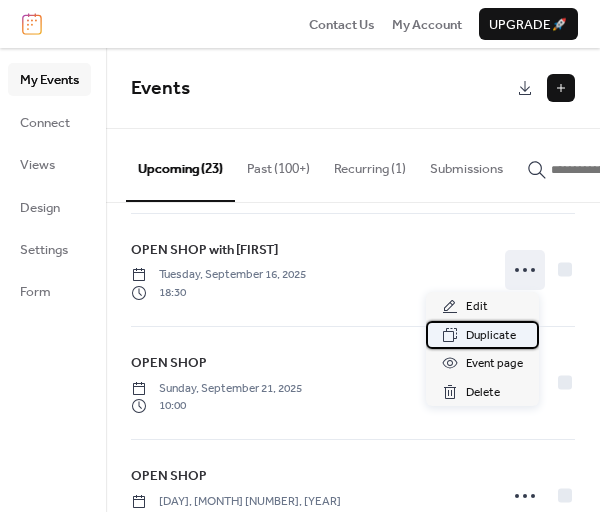 click on "Duplicate" at bounding box center [491, 336] 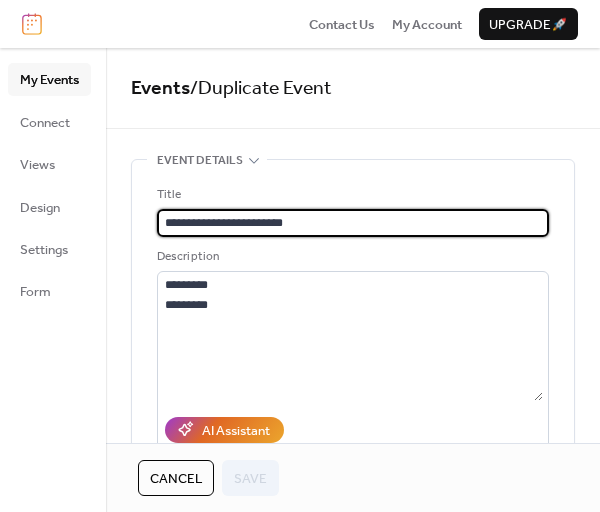 scroll, scrollTop: 0, scrollLeft: 0, axis: both 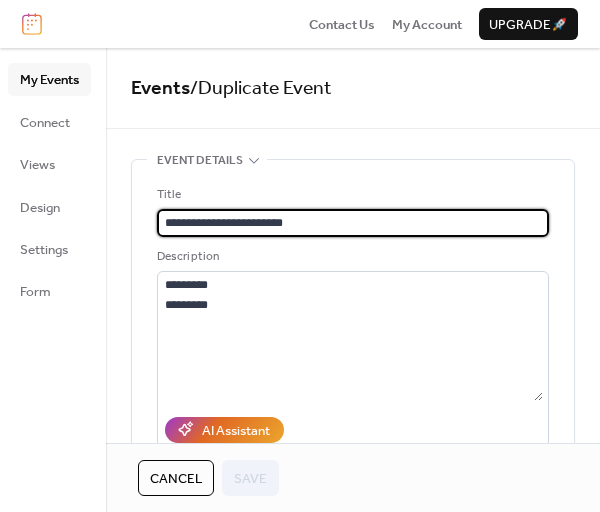 drag, startPoint x: 308, startPoint y: 221, endPoint x: 238, endPoint y: 227, distance: 70.256676 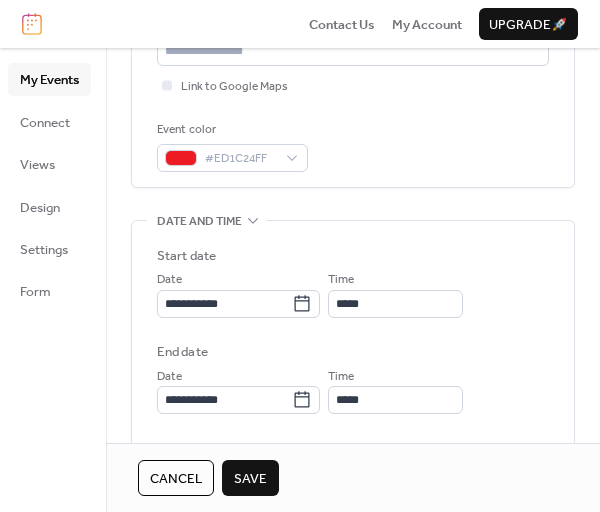 scroll, scrollTop: 500, scrollLeft: 0, axis: vertical 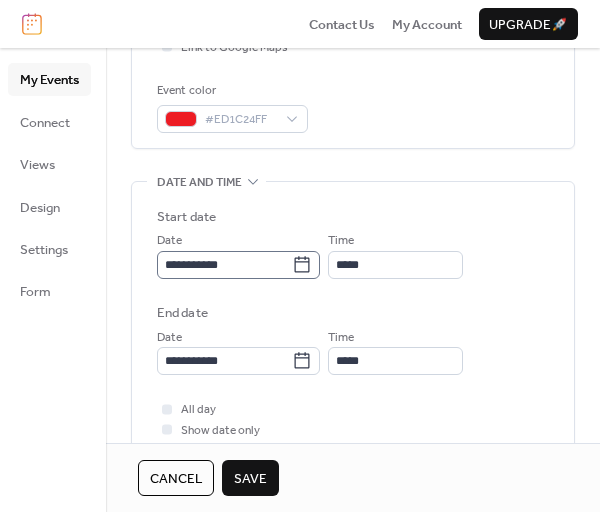 type on "*********" 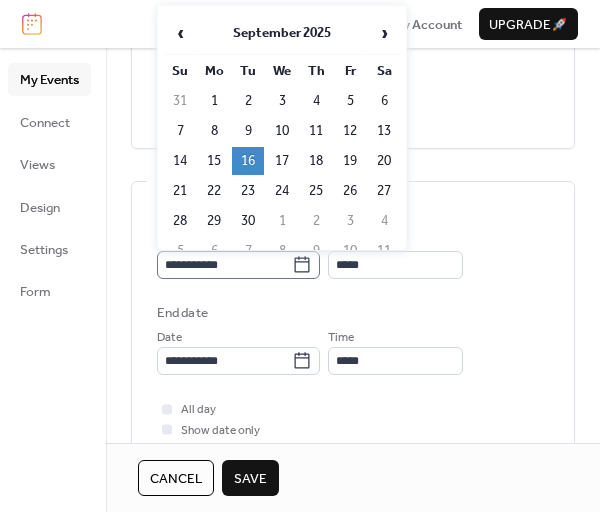 click 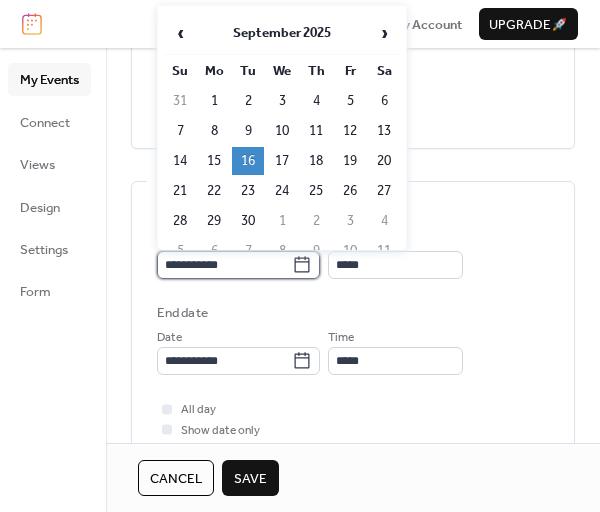 click on "**********" at bounding box center (224, 265) 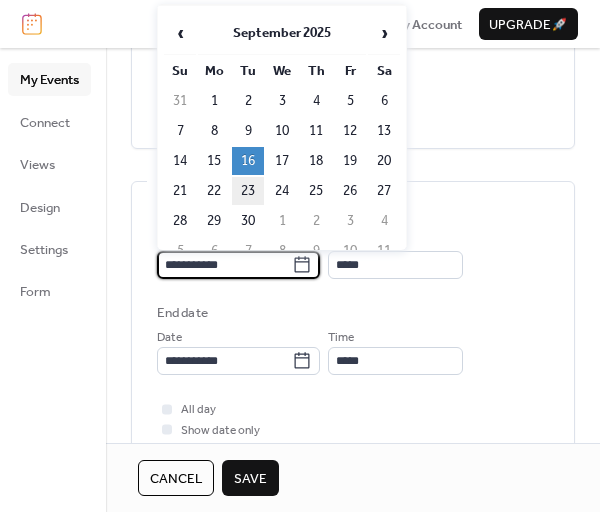 click on "23" at bounding box center [248, 191] 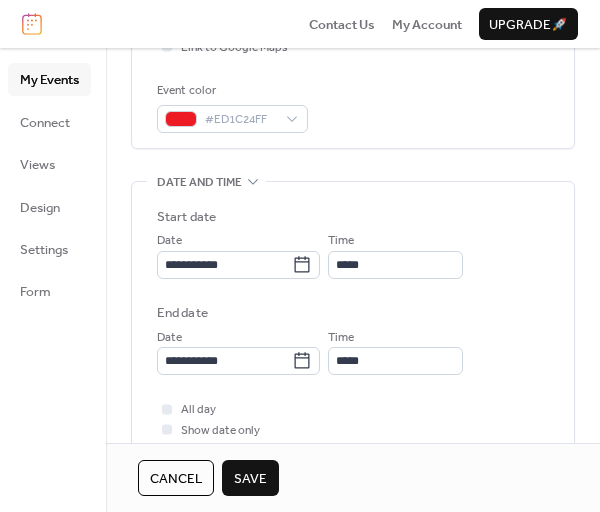 click on "Save" at bounding box center [250, 479] 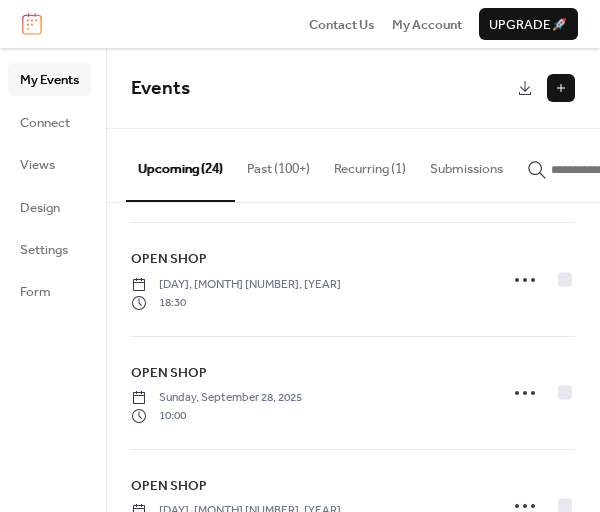 scroll, scrollTop: 2315, scrollLeft: 0, axis: vertical 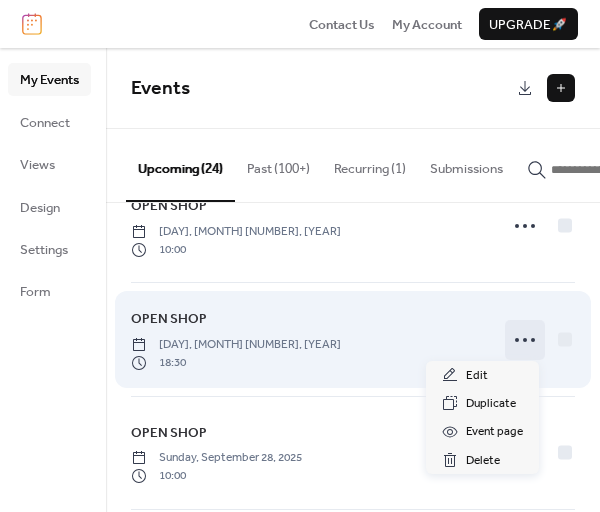 click 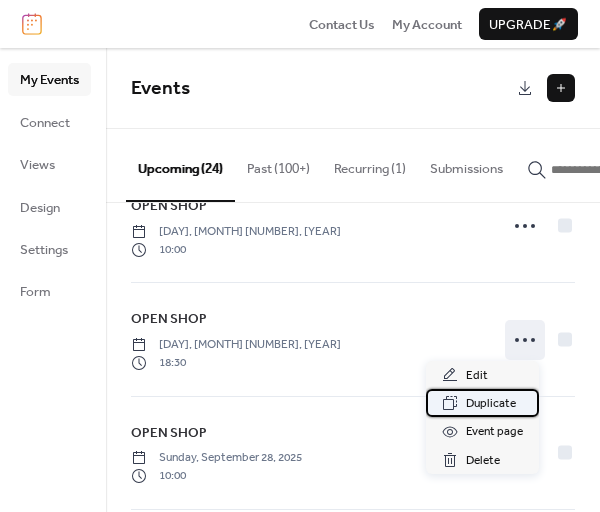 click on "Duplicate" at bounding box center [491, 404] 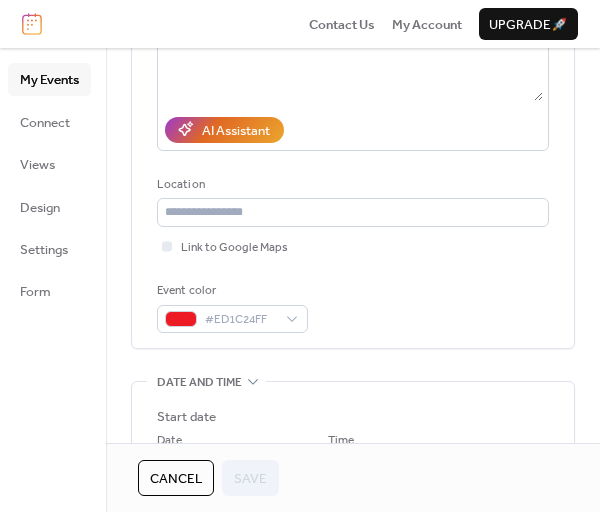 scroll, scrollTop: 400, scrollLeft: 0, axis: vertical 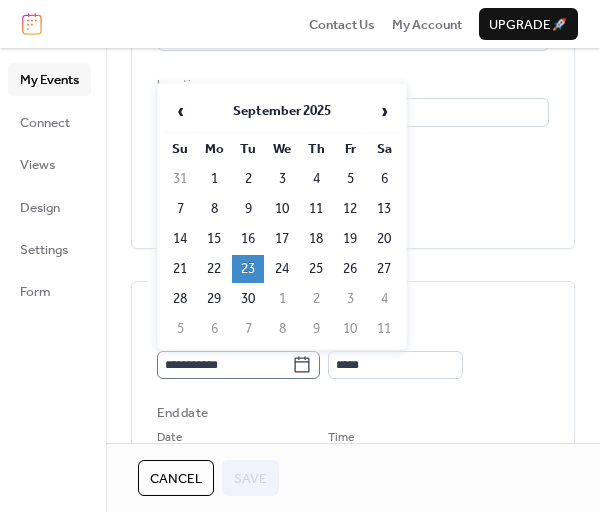 click 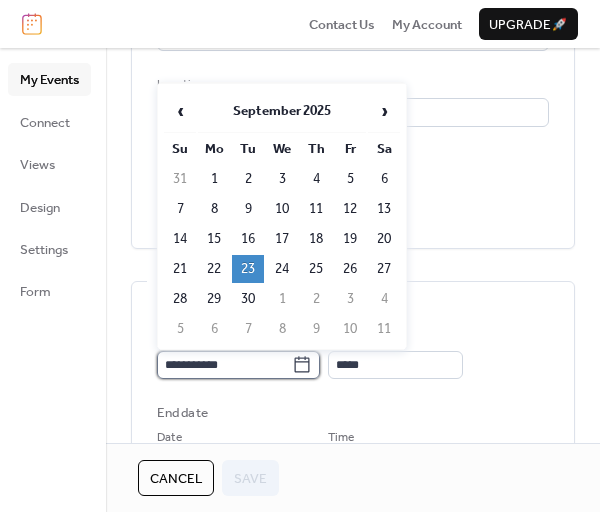 click on "**********" at bounding box center (224, 365) 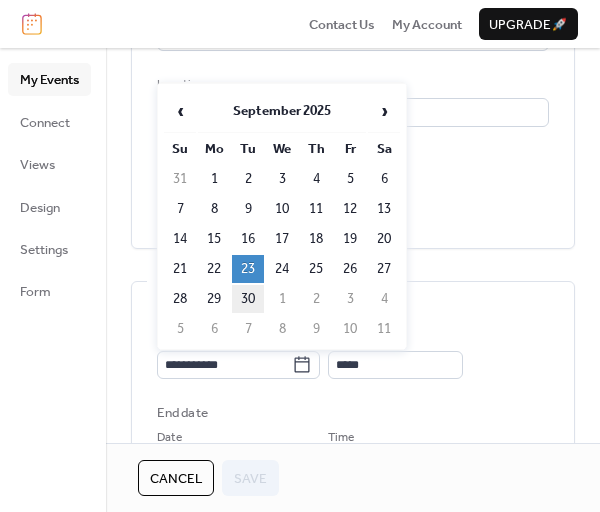 click on "30" at bounding box center (248, 299) 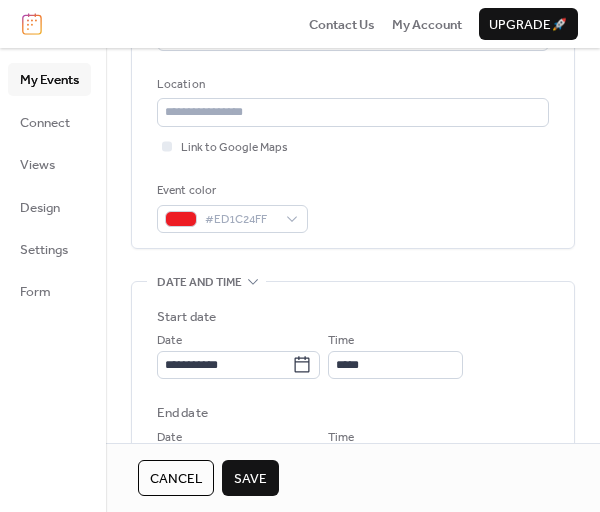 click on "Save" at bounding box center [250, 479] 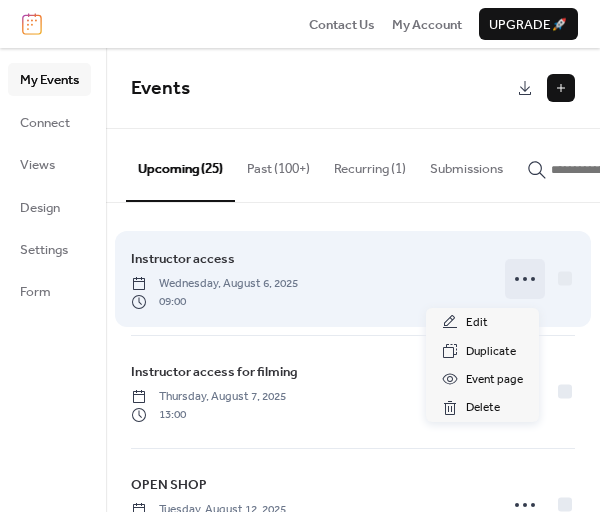 click 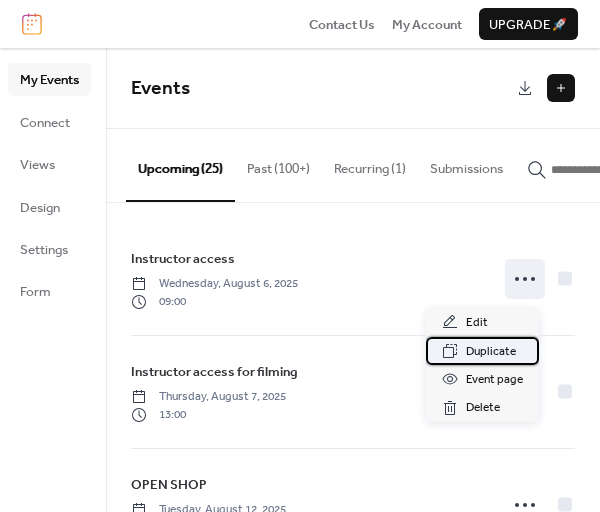 click on "Duplicate" at bounding box center [491, 352] 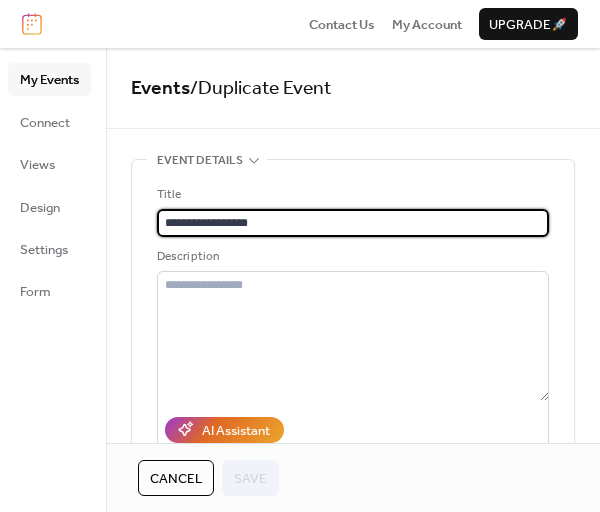 scroll, scrollTop: 0, scrollLeft: 0, axis: both 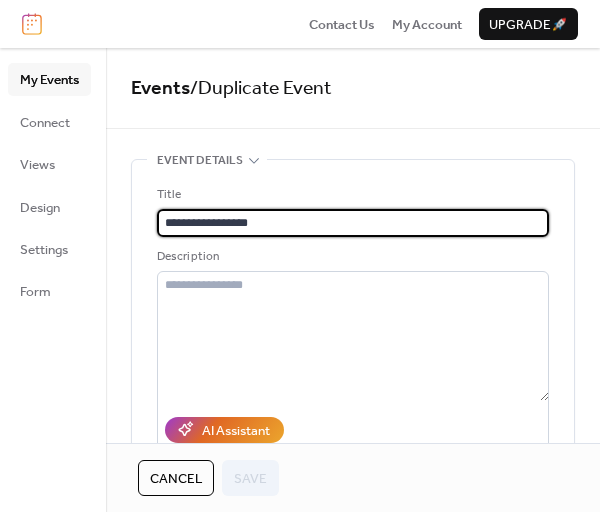 drag, startPoint x: 264, startPoint y: 217, endPoint x: 146, endPoint y: 231, distance: 118.82761 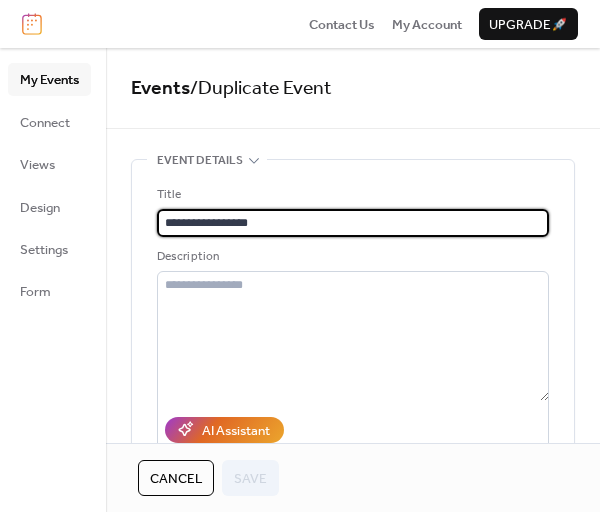 type on "*" 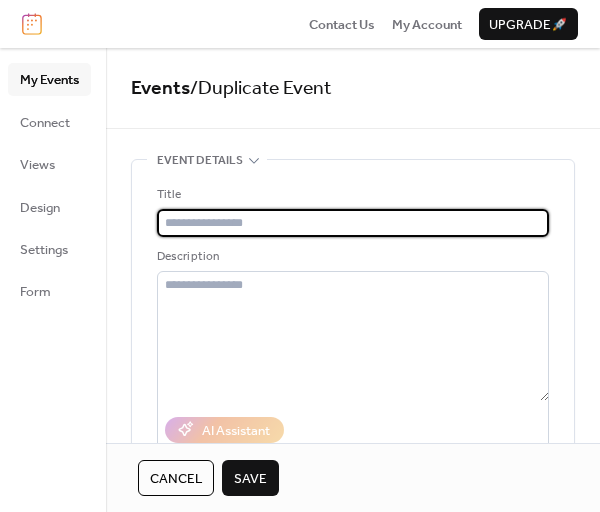 scroll, scrollTop: 0, scrollLeft: 0, axis: both 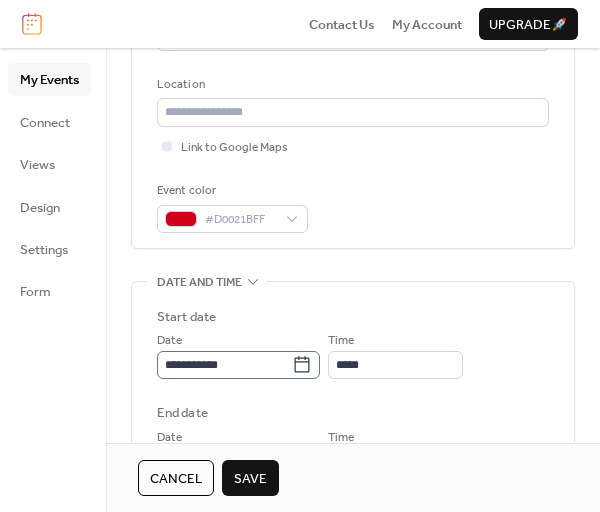 type on "*********" 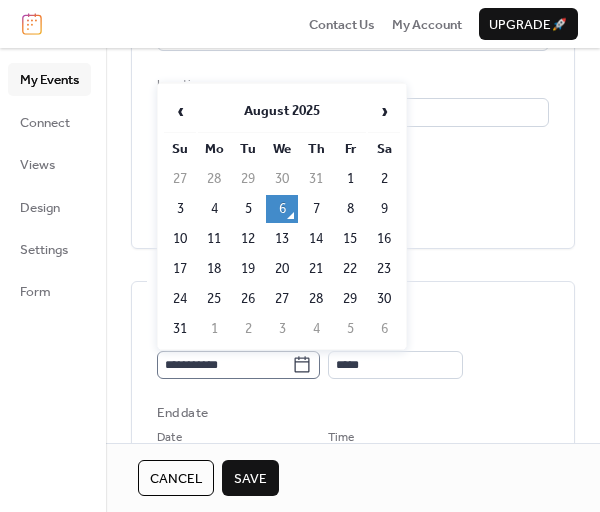 click 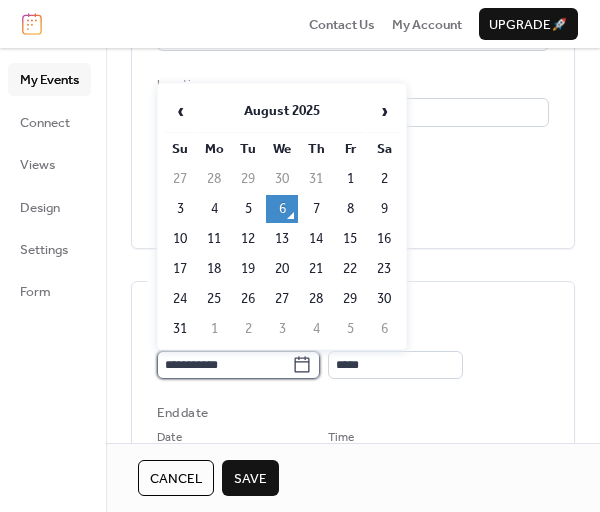 click on "**********" at bounding box center (224, 365) 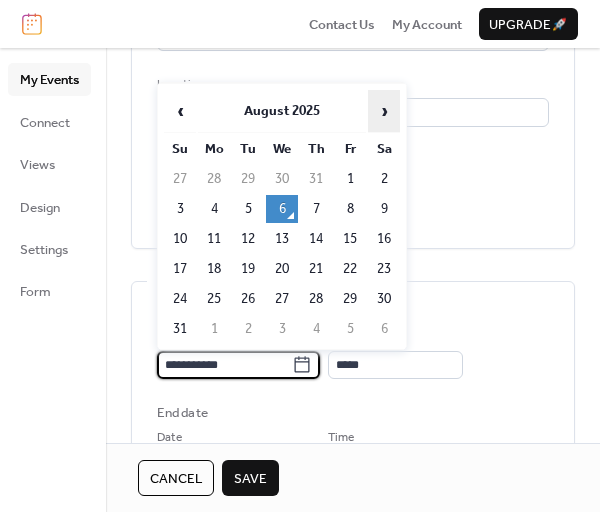 click on "›" at bounding box center (384, 111) 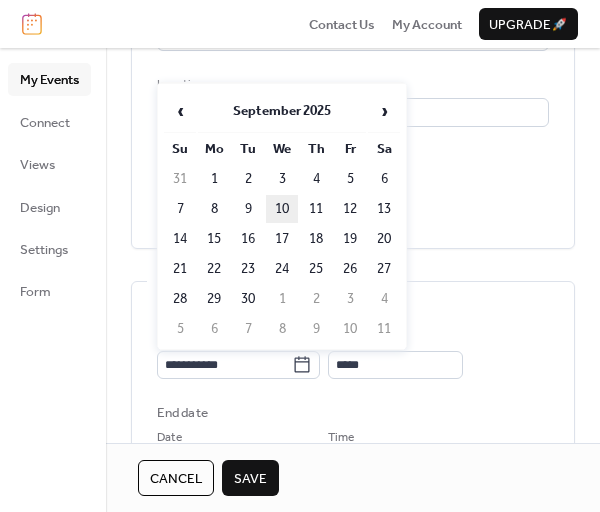 click on "10" at bounding box center [282, 209] 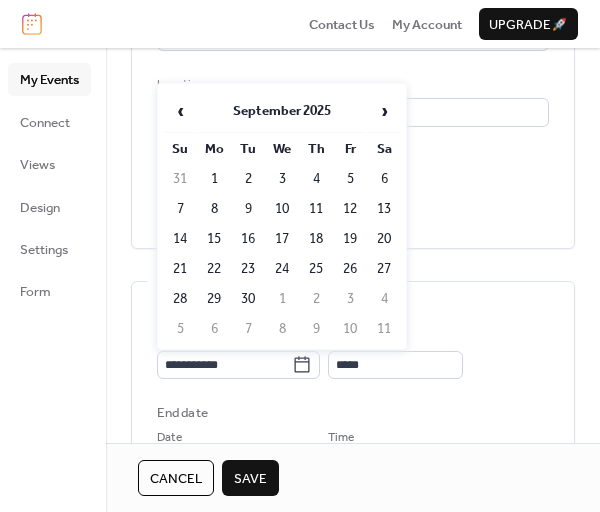 type on "**********" 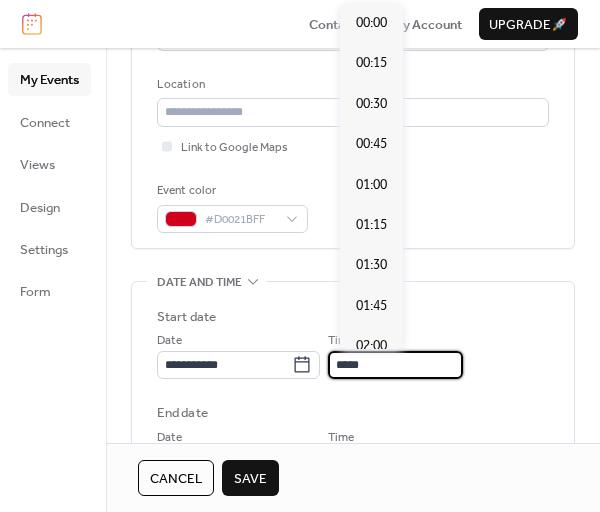 click on "*****" at bounding box center [395, 365] 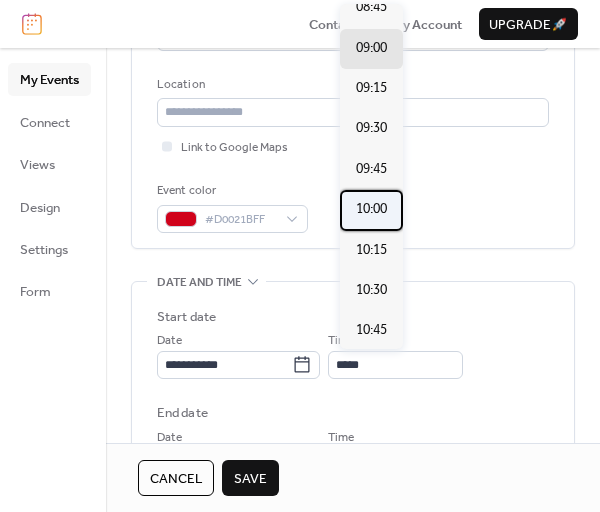 click on "10:00" at bounding box center [371, 209] 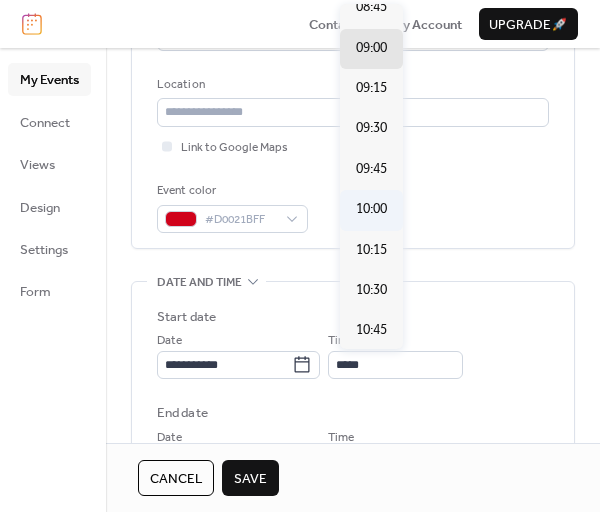type on "*****" 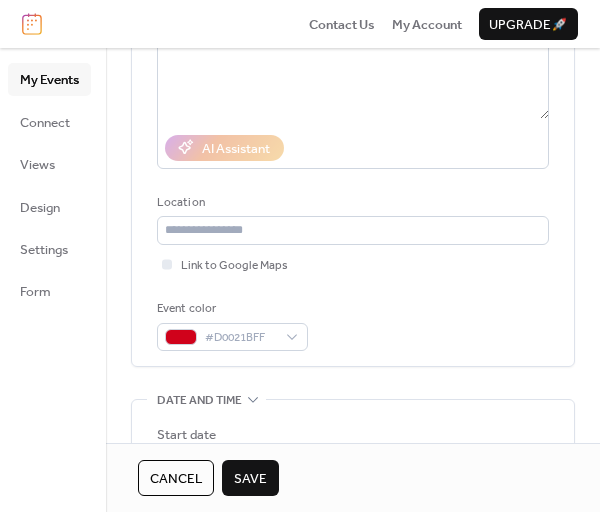 scroll, scrollTop: 100, scrollLeft: 0, axis: vertical 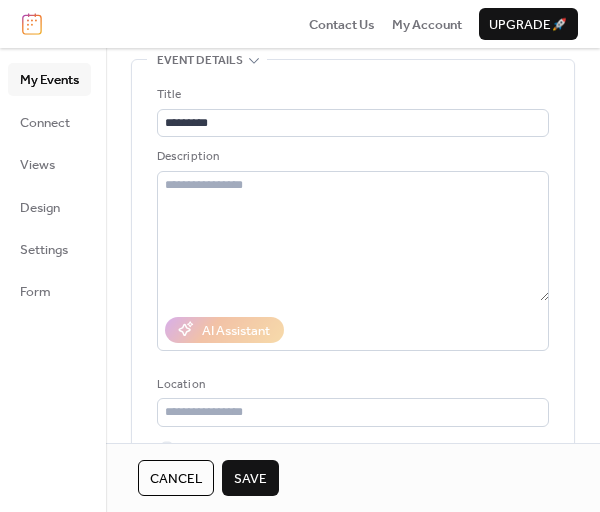 click on "Save" at bounding box center (250, 479) 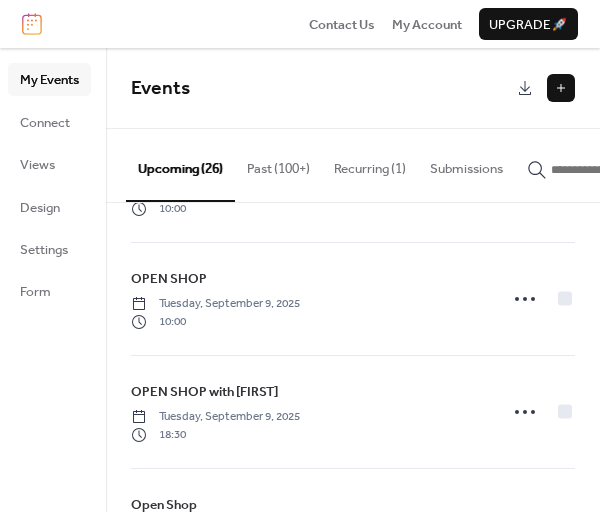 scroll, scrollTop: 1584, scrollLeft: 0, axis: vertical 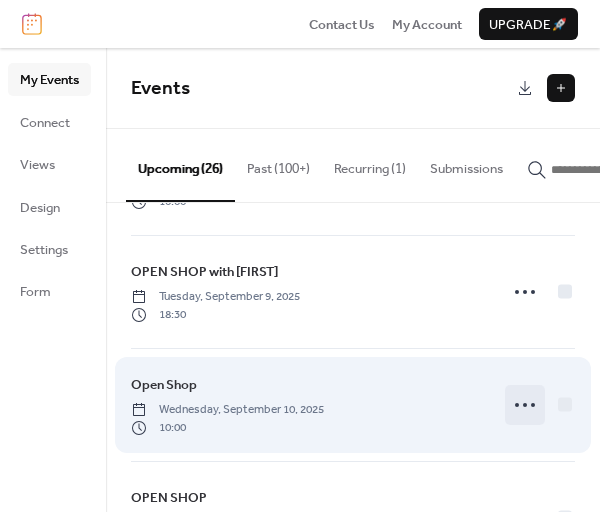 click 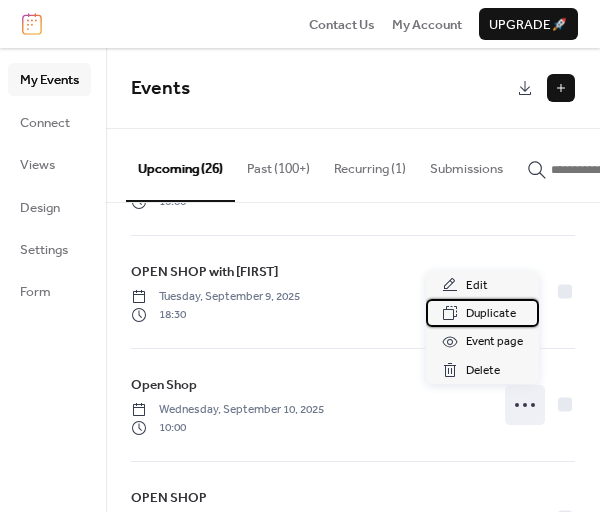drag, startPoint x: 476, startPoint y: 307, endPoint x: 458, endPoint y: 329, distance: 28.42534 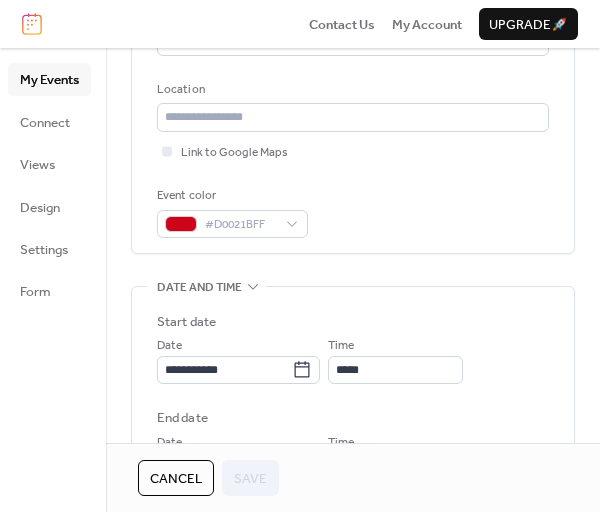 scroll, scrollTop: 600, scrollLeft: 0, axis: vertical 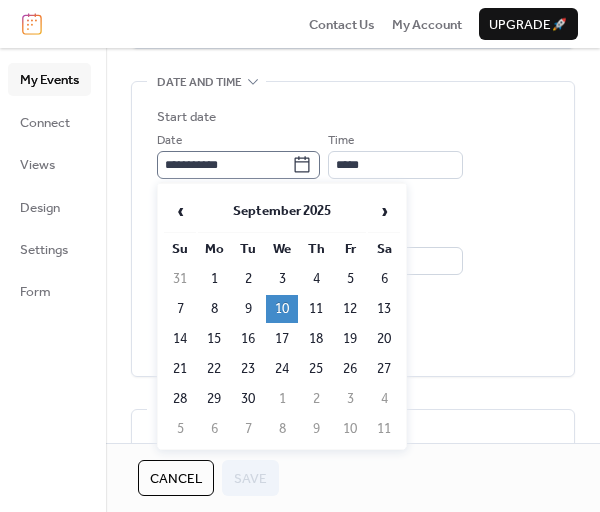 click 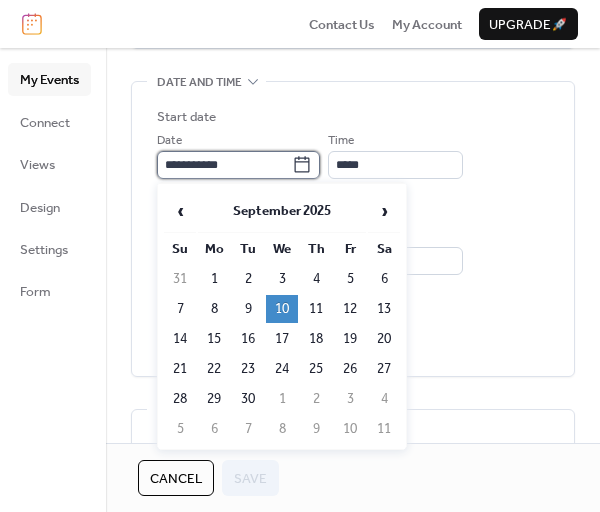 click on "**********" at bounding box center [224, 165] 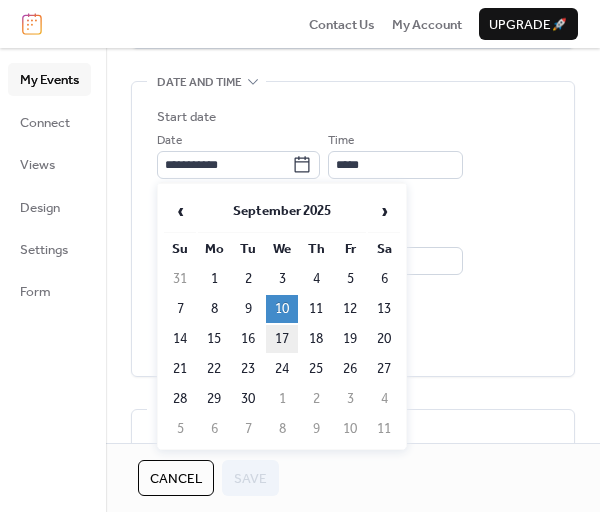 click on "17" at bounding box center (282, 339) 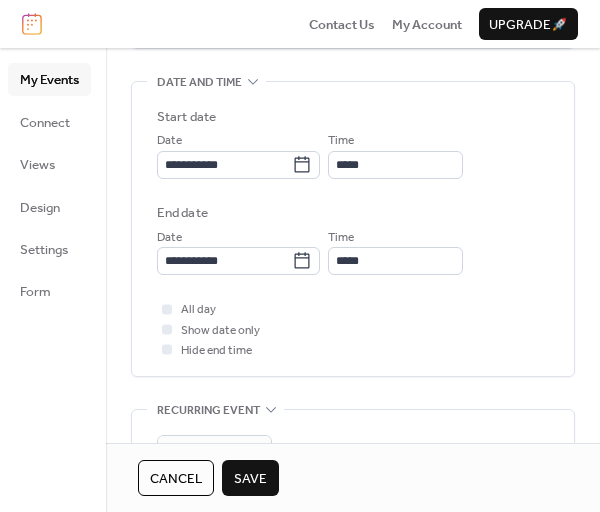 click on "Save" at bounding box center (250, 479) 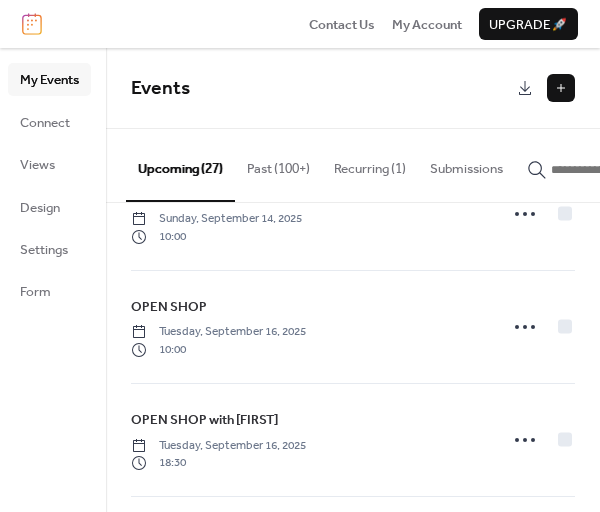 scroll, scrollTop: 2082, scrollLeft: 0, axis: vertical 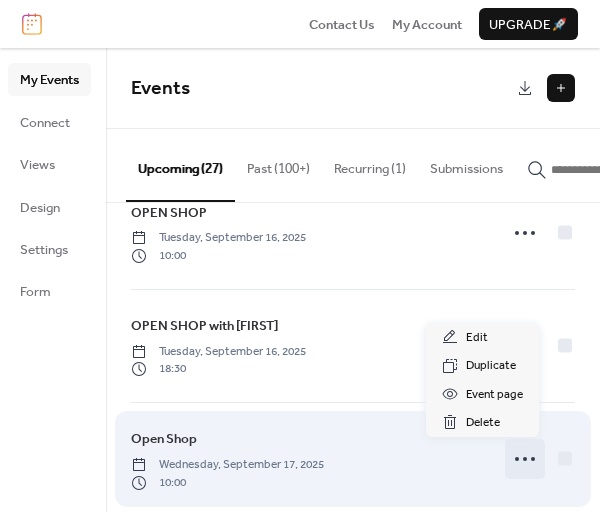 click 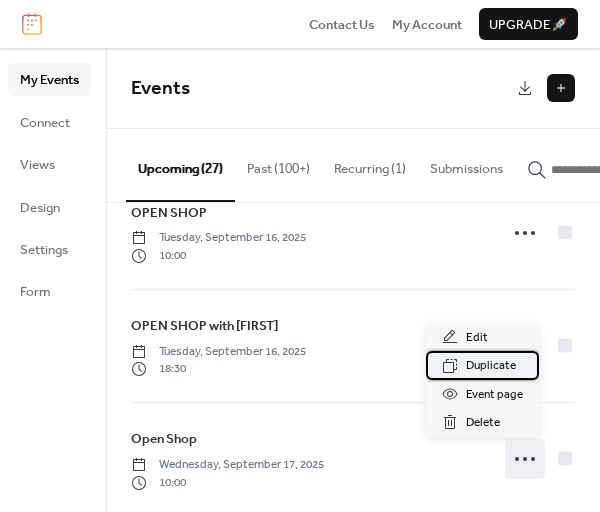 click on "Duplicate" at bounding box center (482, 365) 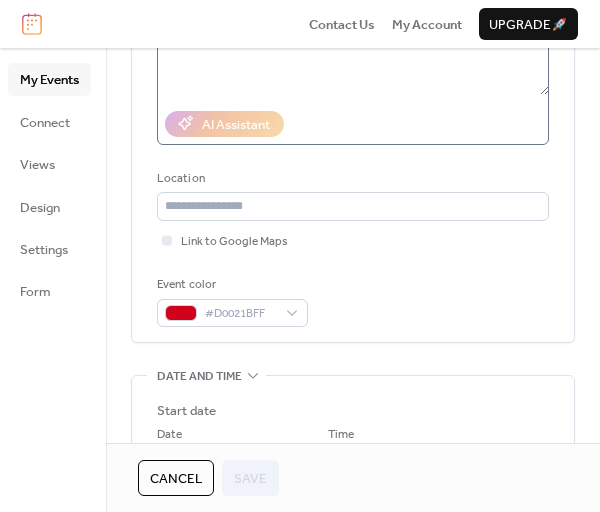 scroll, scrollTop: 400, scrollLeft: 0, axis: vertical 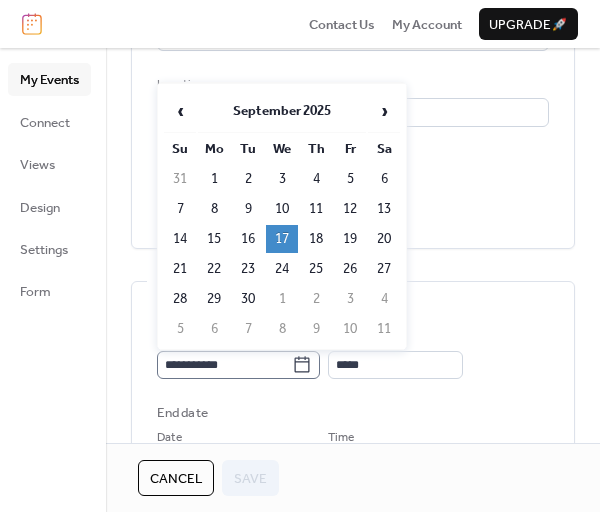 click 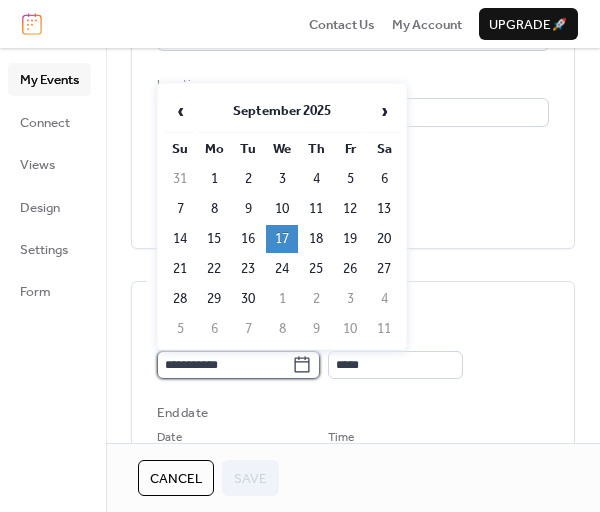 click on "**********" at bounding box center (224, 365) 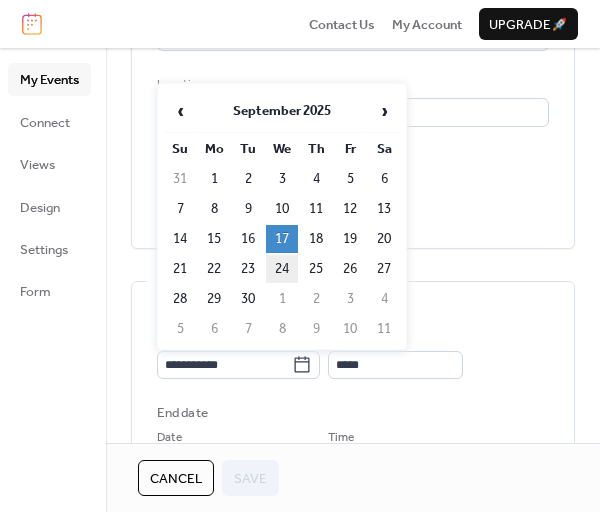 click on "24" at bounding box center [282, 269] 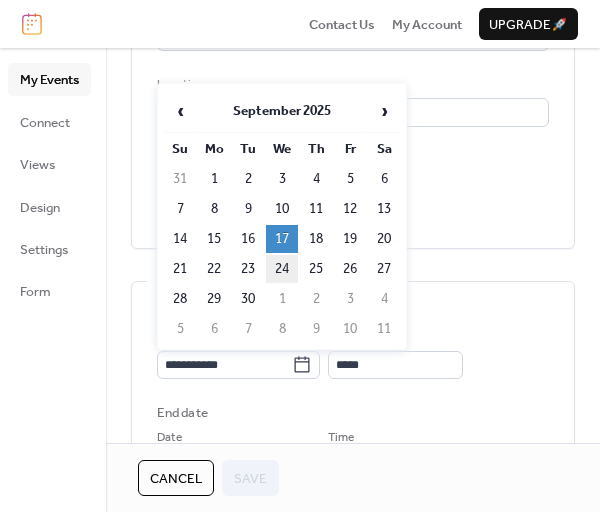 type on "**********" 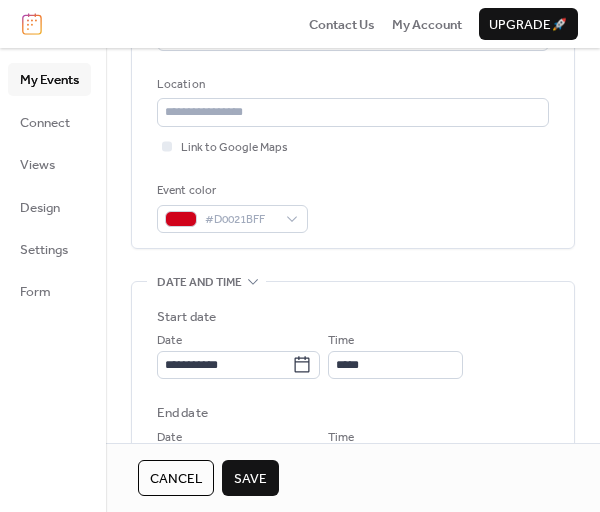click on "Save" at bounding box center [250, 479] 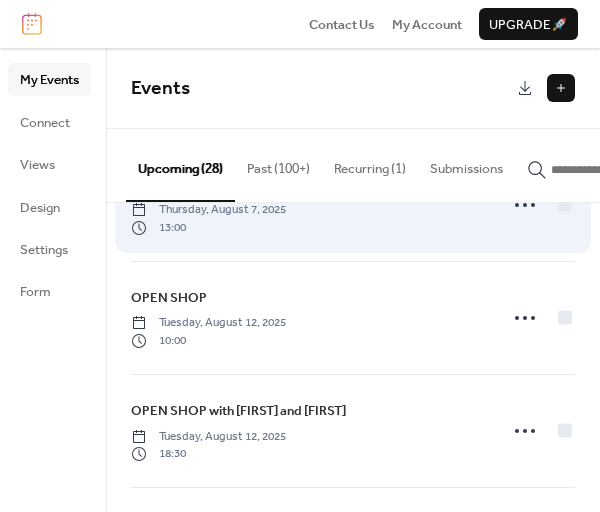 scroll, scrollTop: 200, scrollLeft: 0, axis: vertical 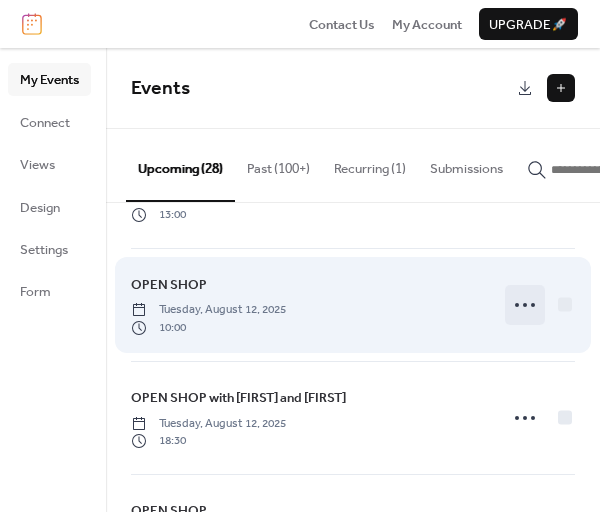 click 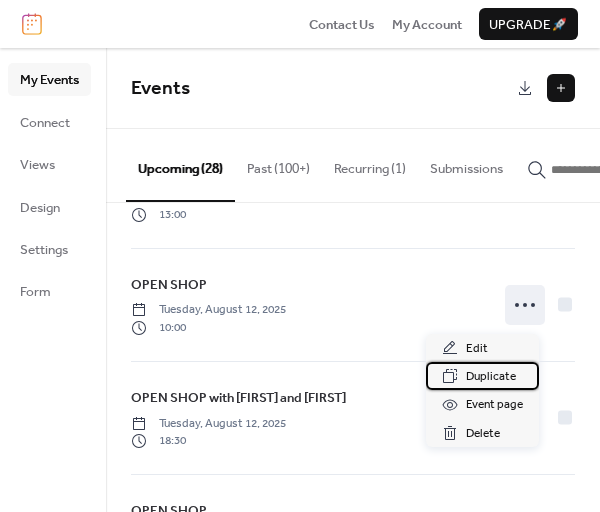 drag, startPoint x: 465, startPoint y: 373, endPoint x: 430, endPoint y: 365, distance: 35.902645 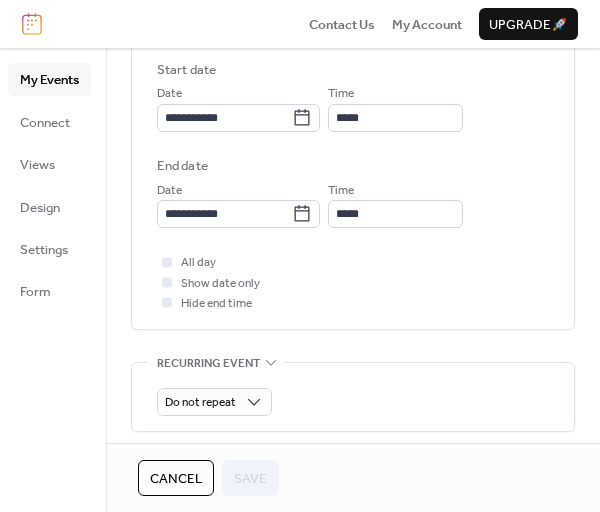scroll, scrollTop: 600, scrollLeft: 0, axis: vertical 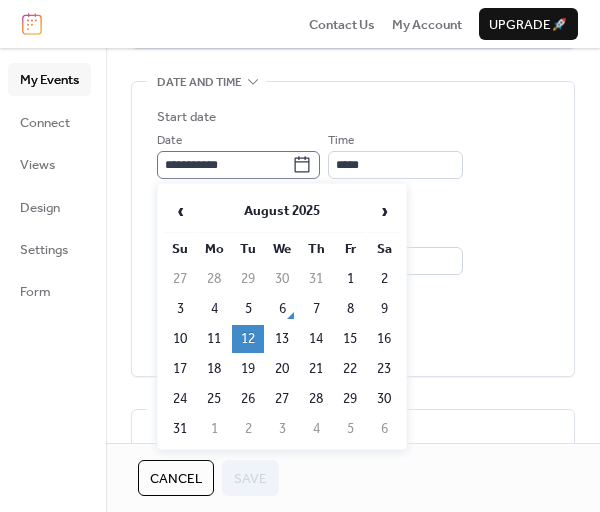 click 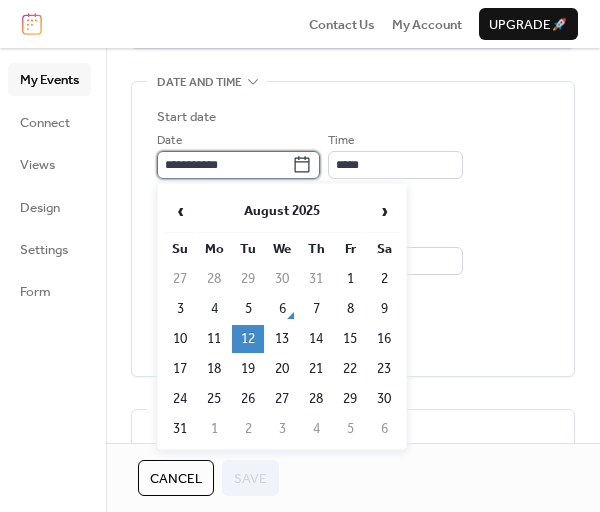click on "**********" at bounding box center [224, 165] 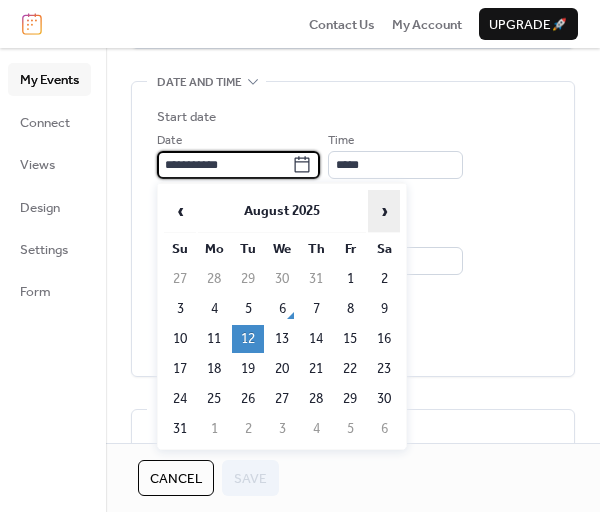 click on "›" at bounding box center [384, 211] 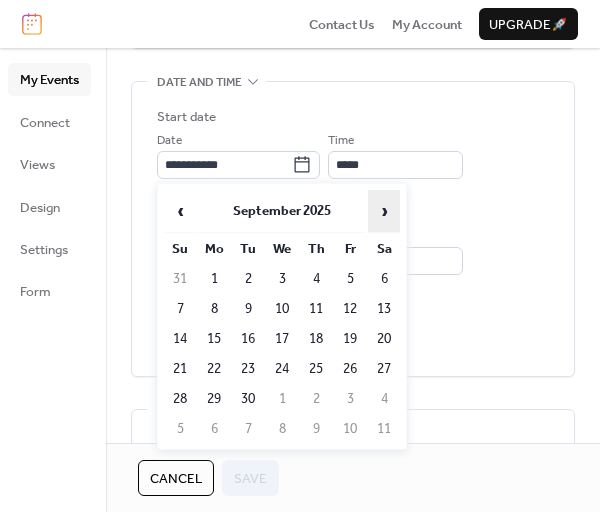 click on "›" at bounding box center (384, 211) 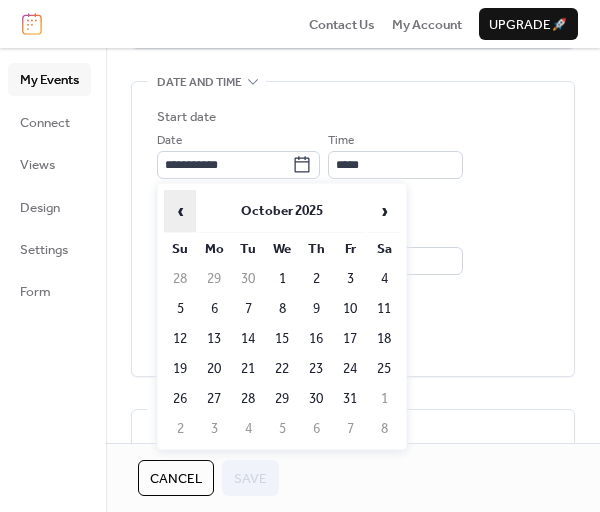 click on "‹" at bounding box center (180, 211) 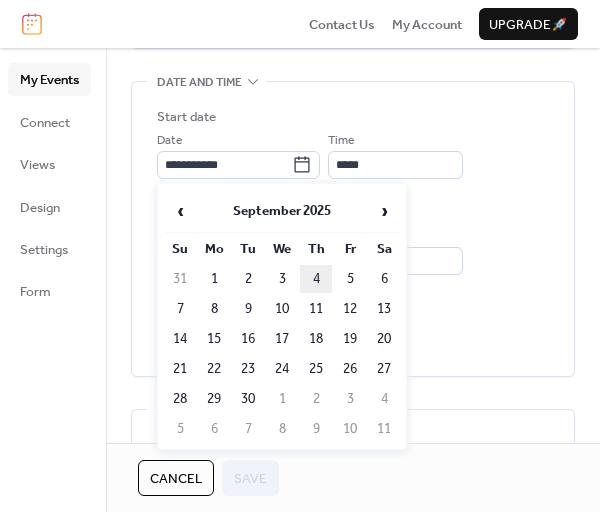 click on "4" at bounding box center [316, 279] 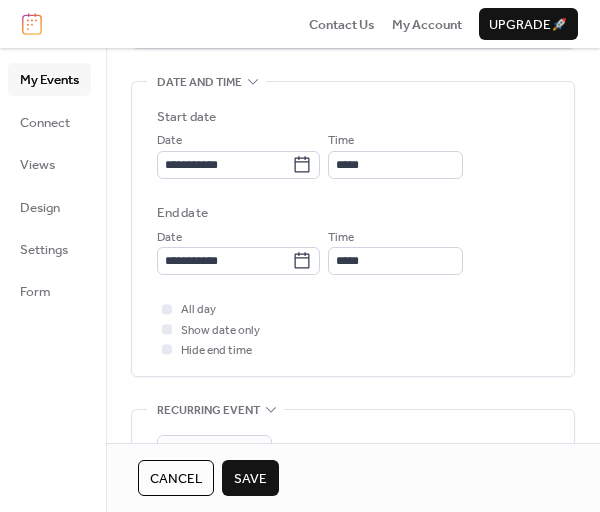 click on "Save" at bounding box center [250, 479] 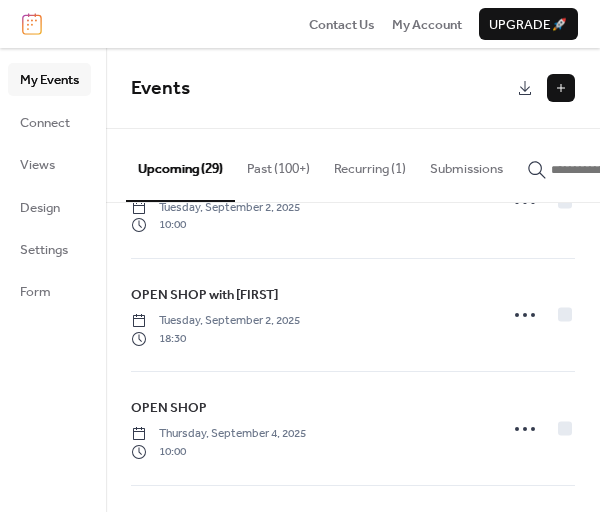scroll, scrollTop: 1400, scrollLeft: 0, axis: vertical 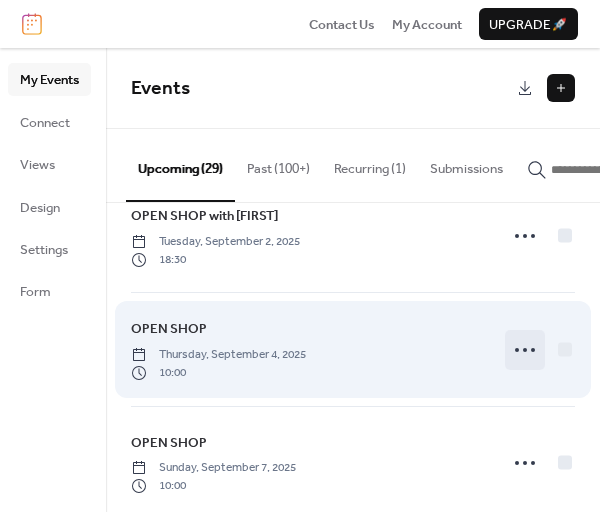 click 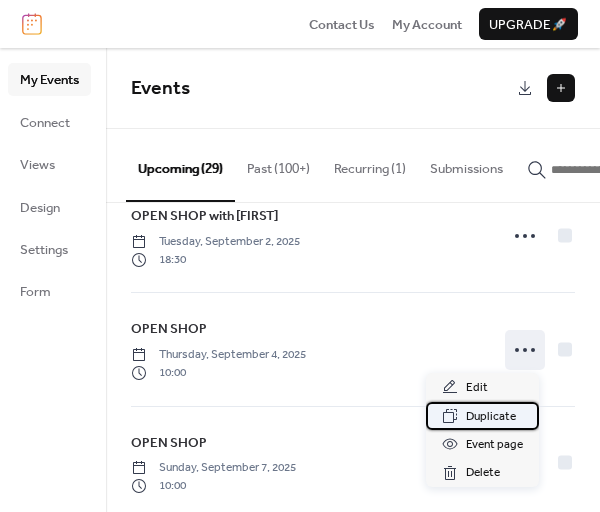 click on "Duplicate" at bounding box center [491, 417] 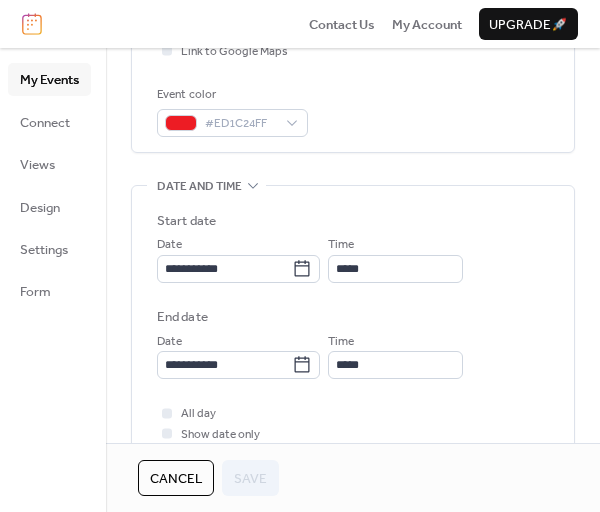 scroll, scrollTop: 500, scrollLeft: 0, axis: vertical 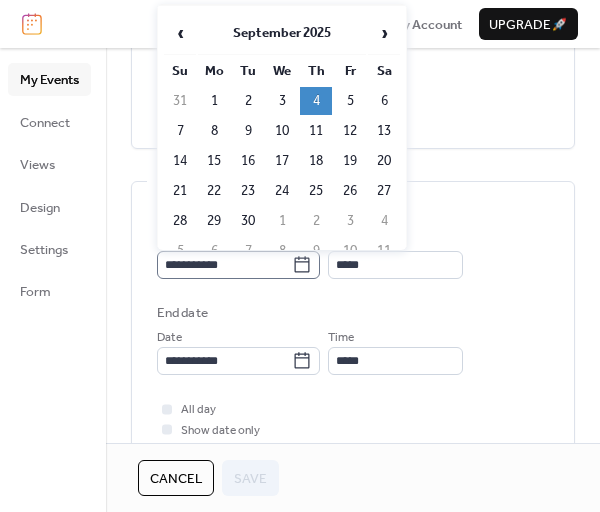 click 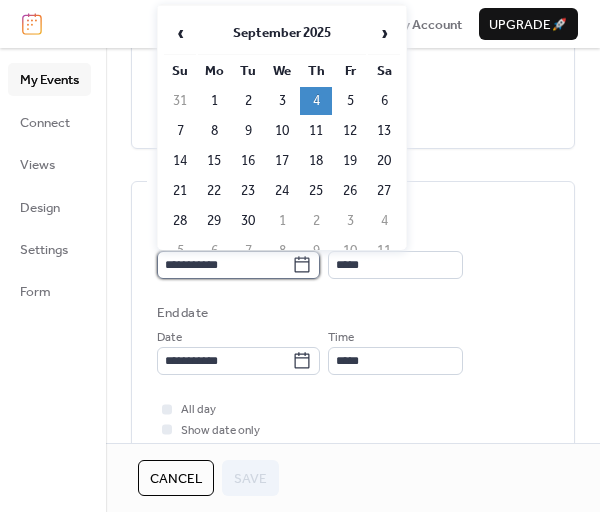 click on "**********" at bounding box center [224, 265] 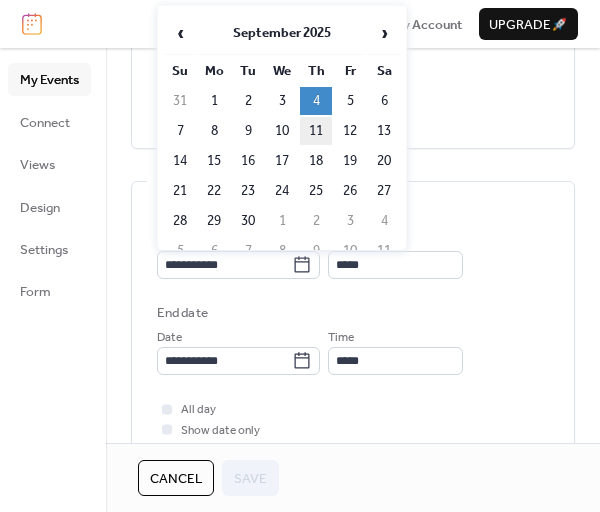 click on "11" at bounding box center [316, 131] 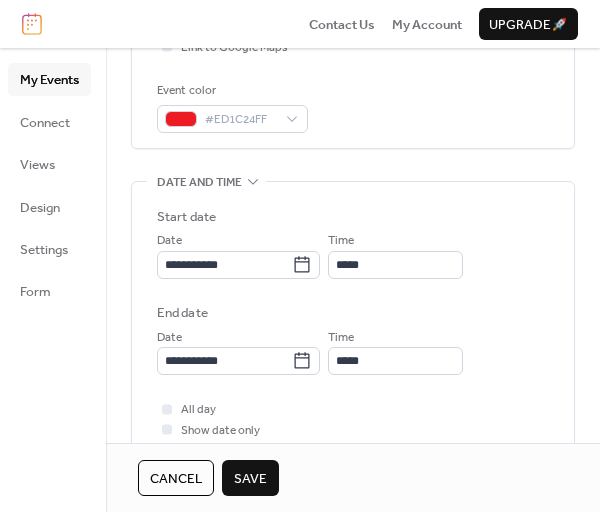 click on "Save" at bounding box center (250, 479) 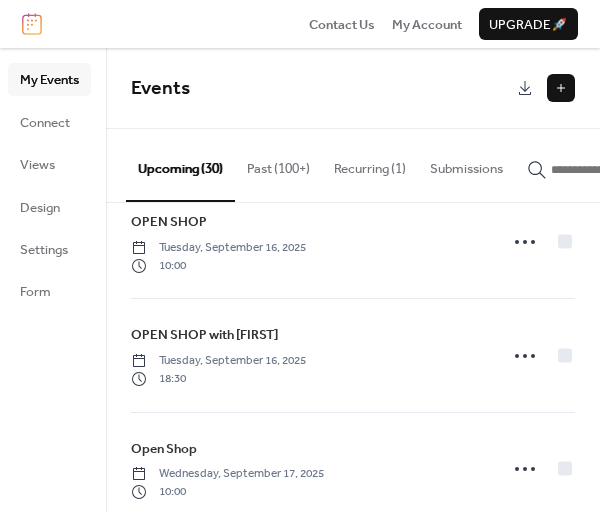 scroll, scrollTop: 1938, scrollLeft: 0, axis: vertical 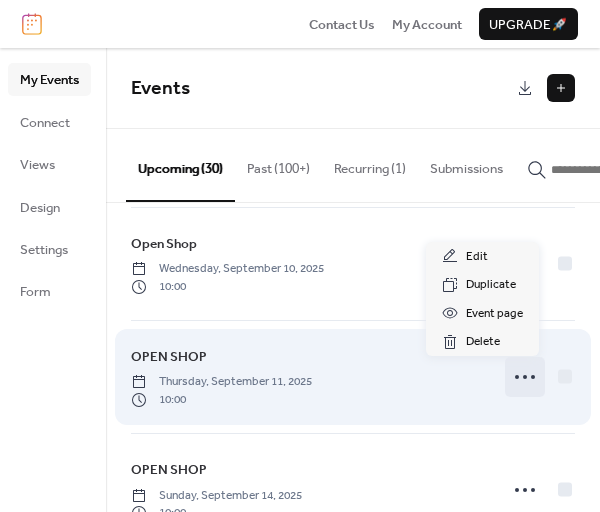 click 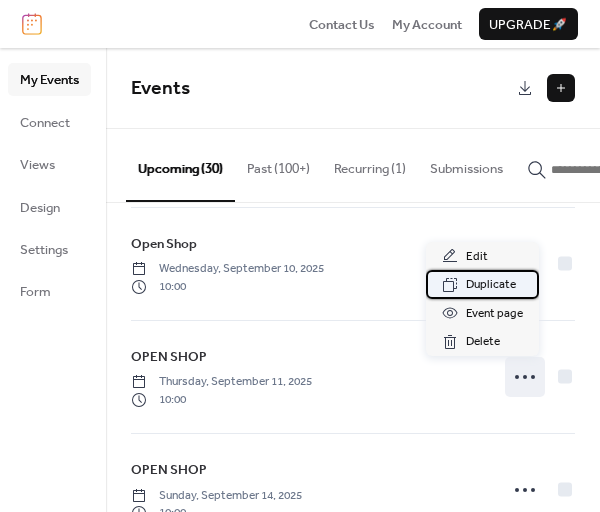click on "Duplicate" at bounding box center [491, 285] 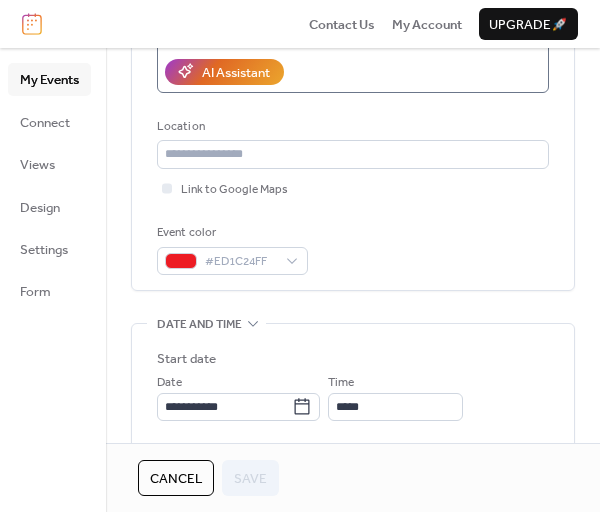 scroll, scrollTop: 400, scrollLeft: 0, axis: vertical 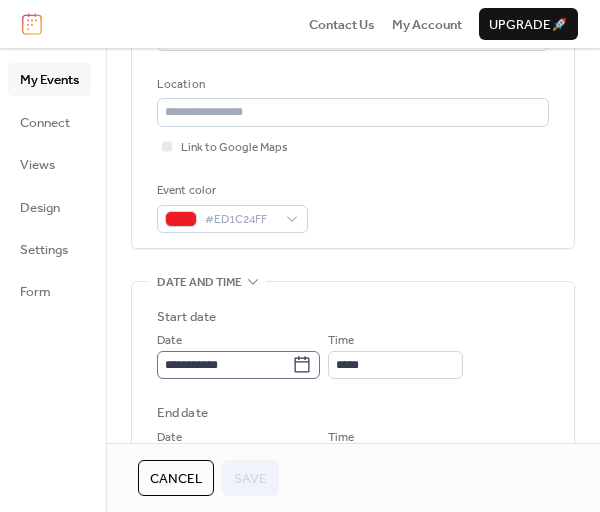 click 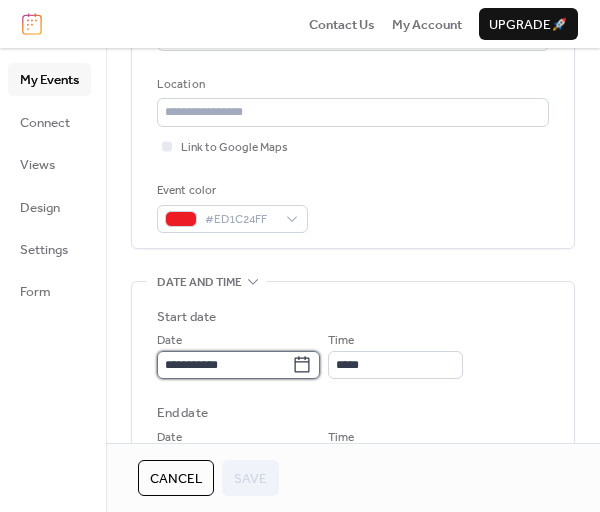 click on "**********" at bounding box center (224, 365) 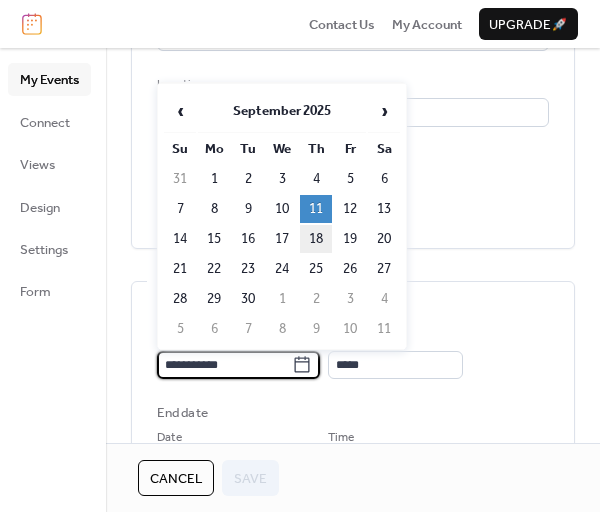 click on "18" at bounding box center (316, 239) 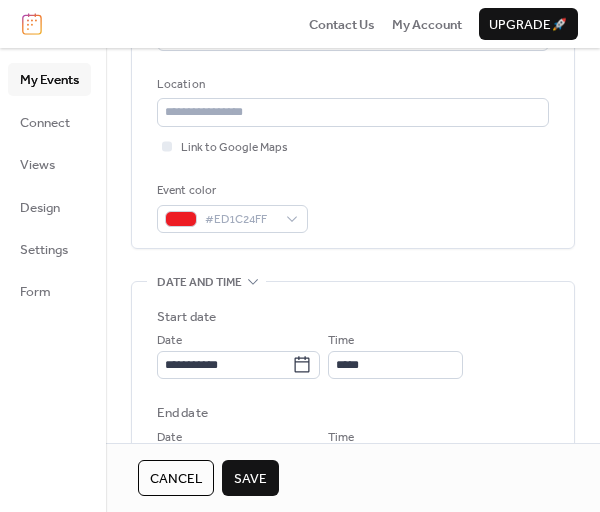click on "Save" at bounding box center [250, 479] 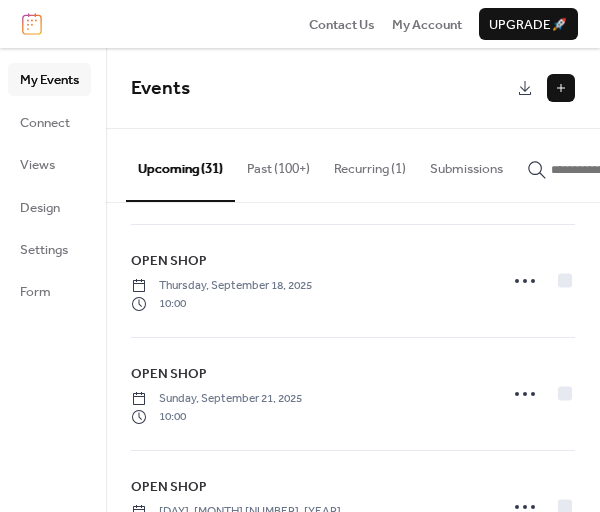 scroll, scrollTop: 2652, scrollLeft: 0, axis: vertical 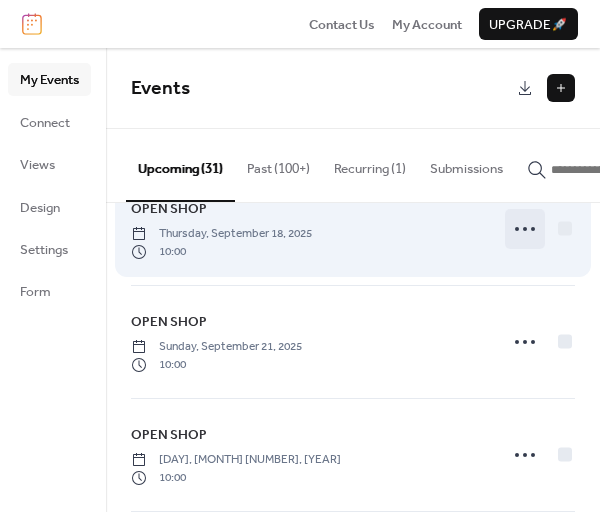 click 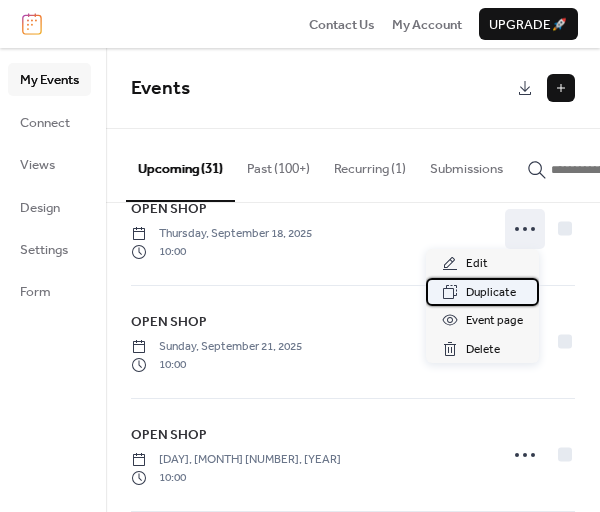 click on "Duplicate" at bounding box center (491, 293) 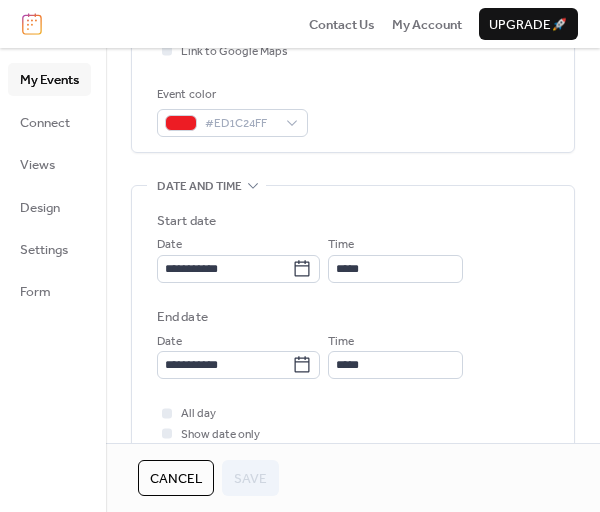 scroll, scrollTop: 500, scrollLeft: 0, axis: vertical 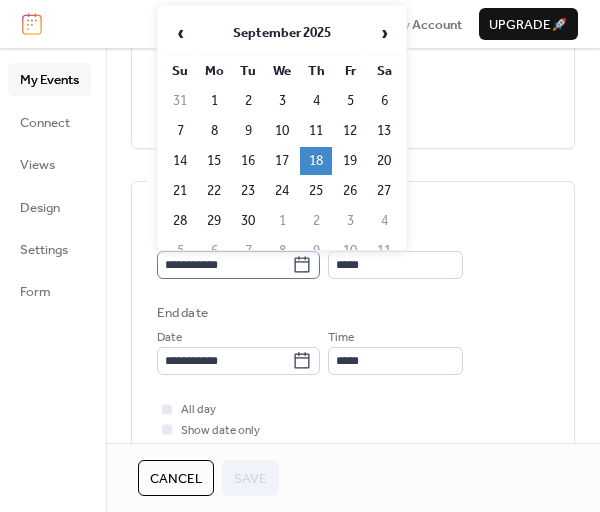 click 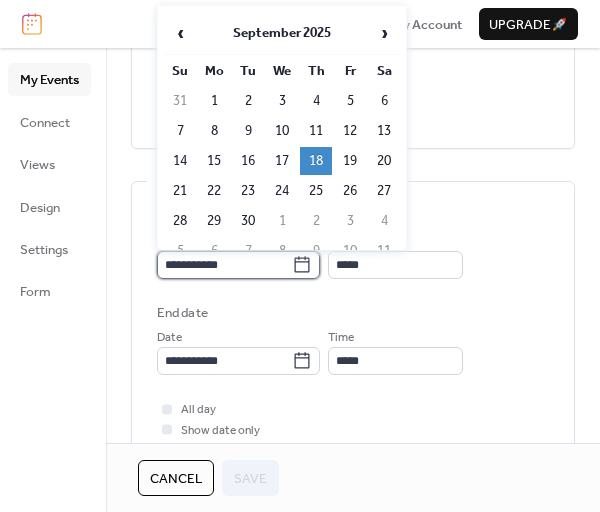click on "**********" at bounding box center [224, 265] 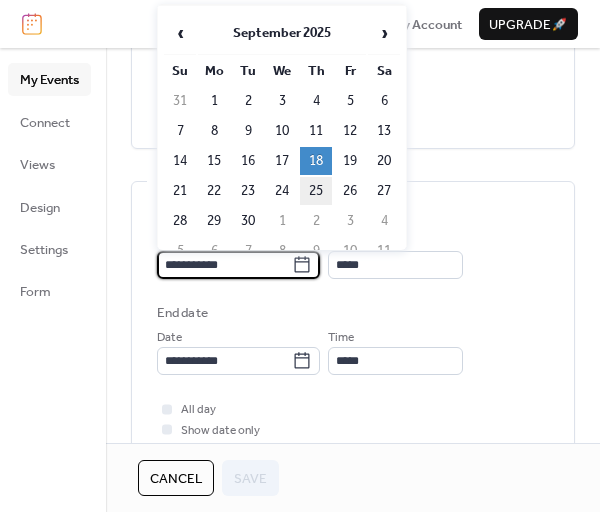 click on "25" at bounding box center (316, 191) 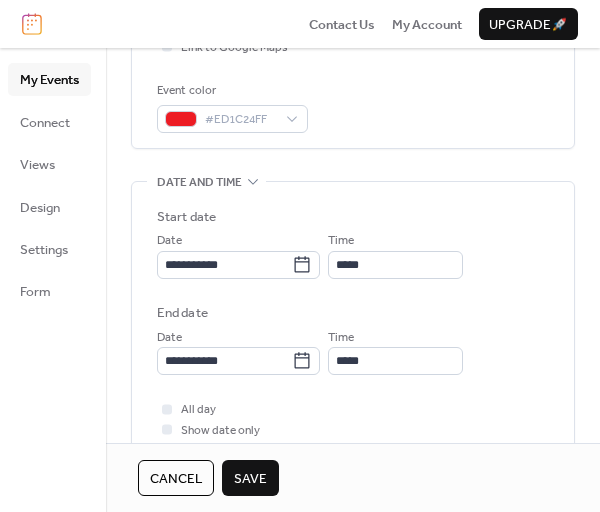 click on "Save" at bounding box center (250, 479) 